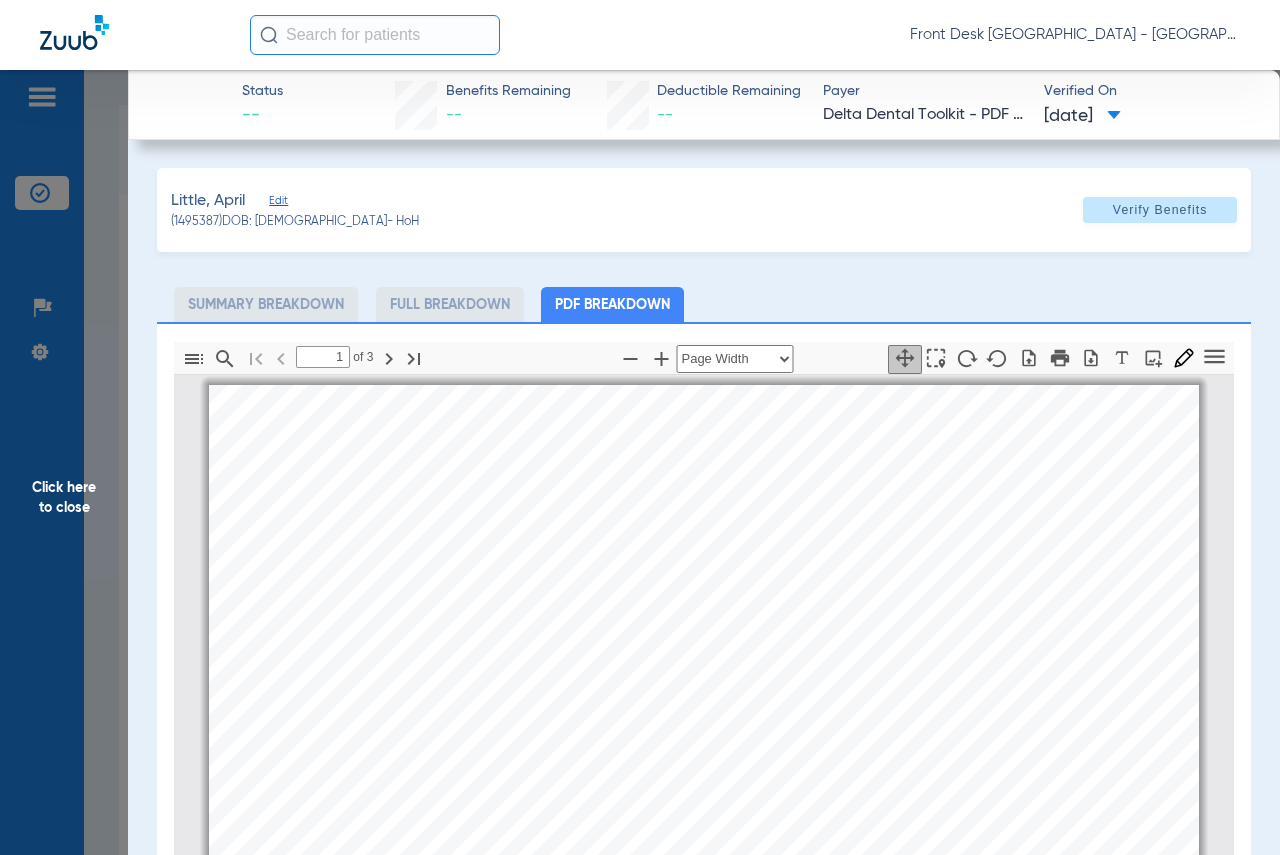 select on "page-width" 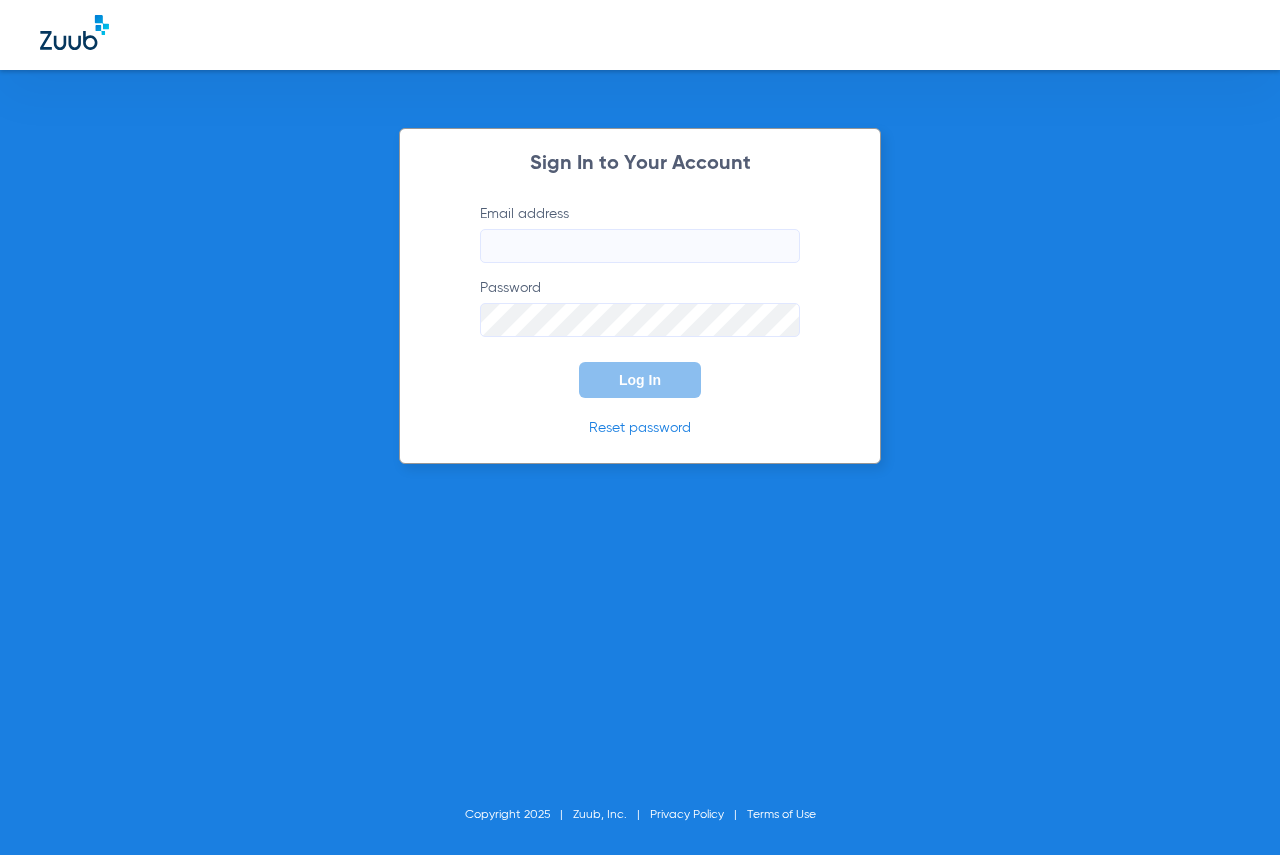type on "[EMAIL_ADDRESS][DOMAIN_NAME]" 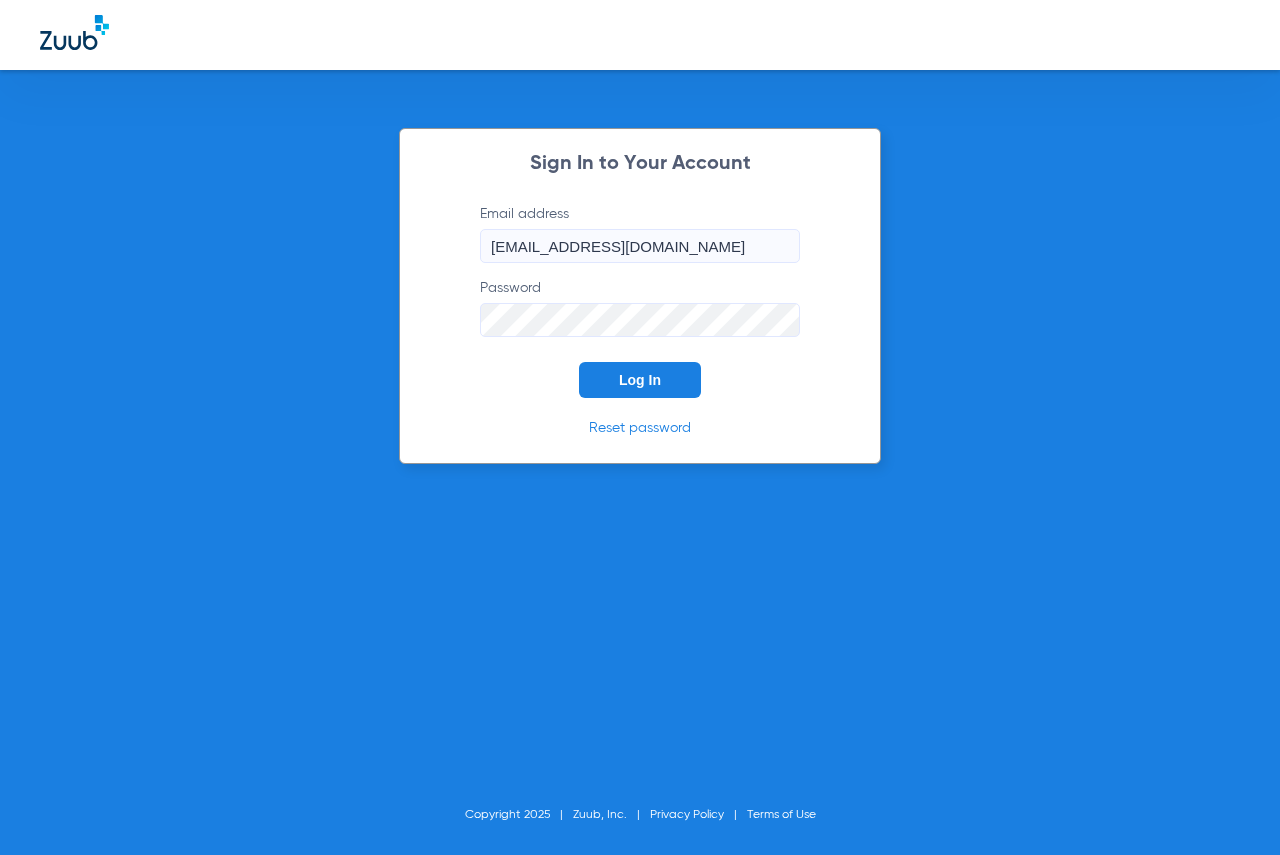 click on "Email address  [EMAIL_ADDRESS][DOMAIN_NAME]  Password  Log In" 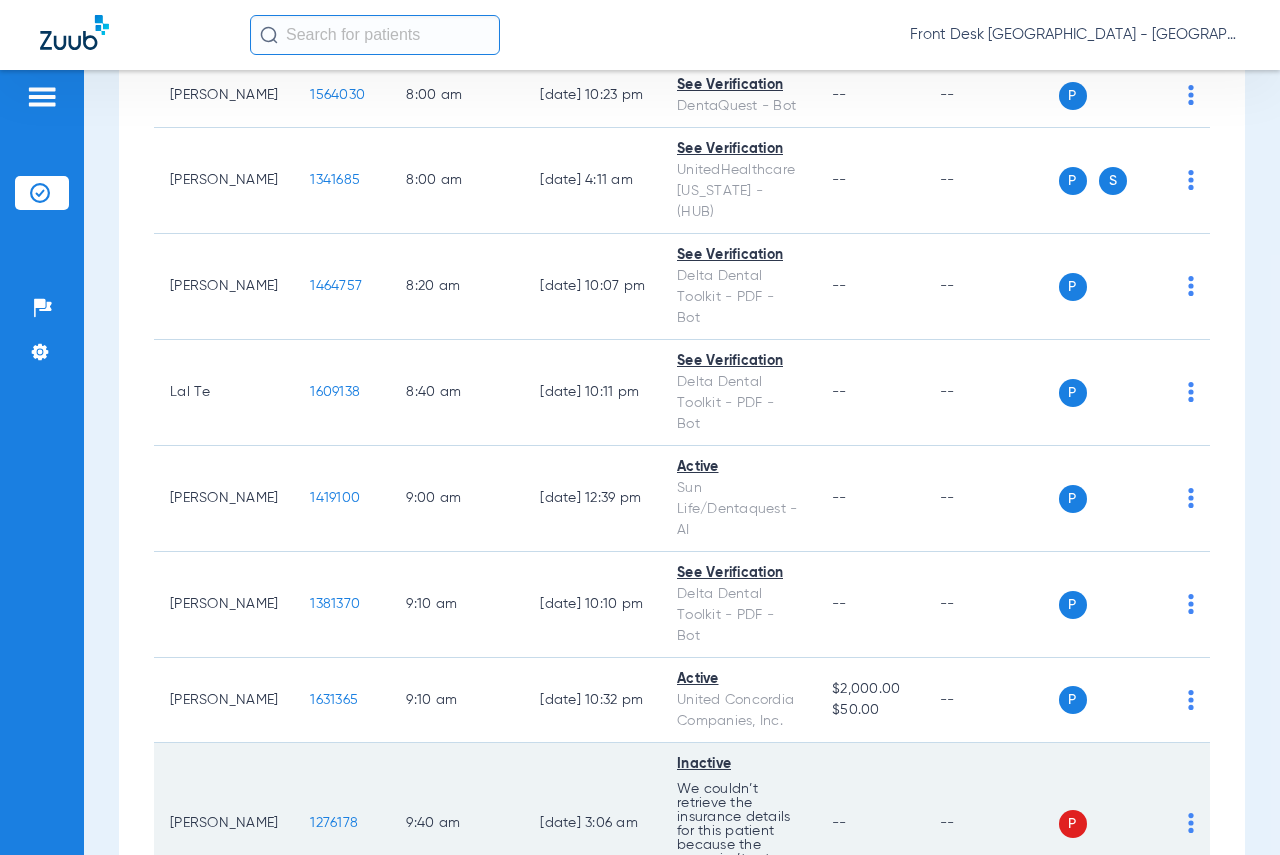 scroll, scrollTop: 300, scrollLeft: 0, axis: vertical 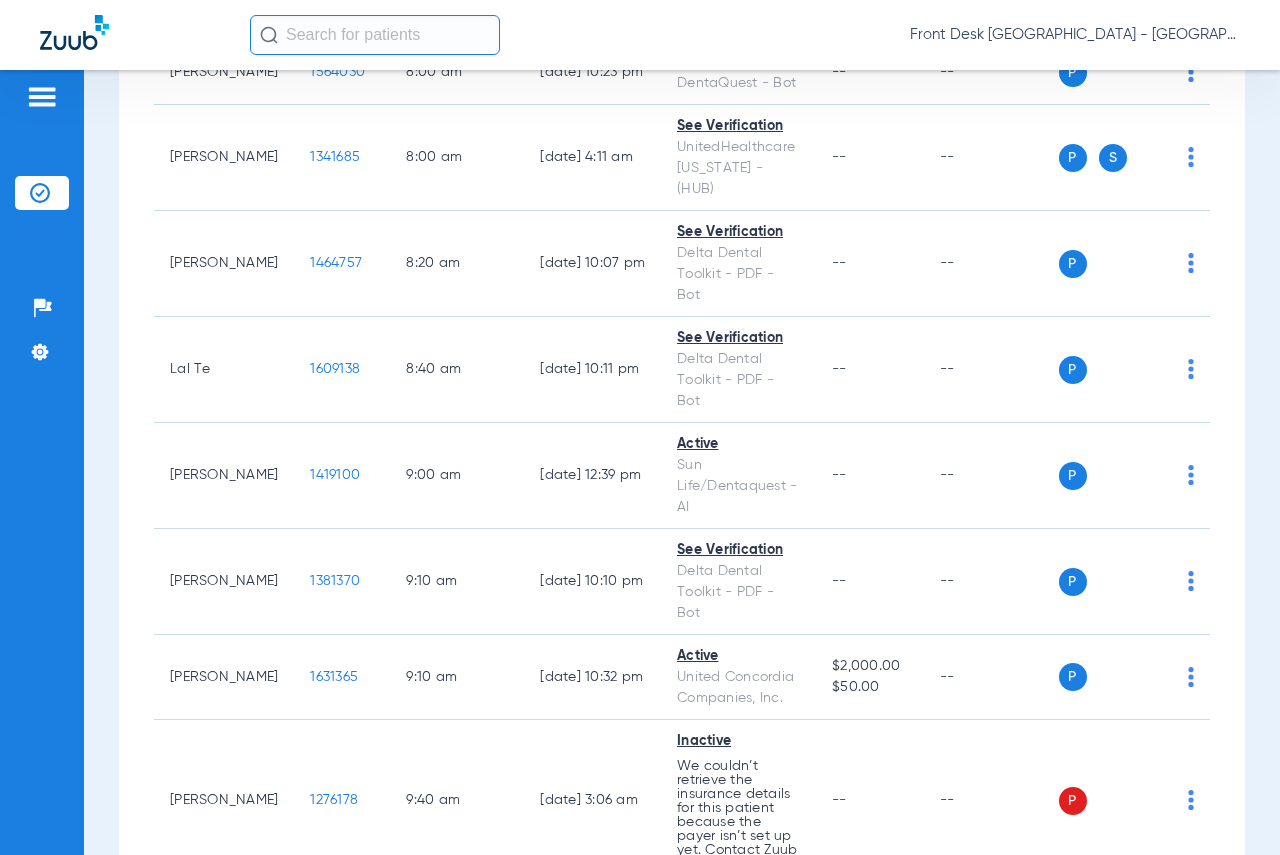 click on "[DATE]   [DATE]   [DATE]   [DATE]   [DATE]   [DATE]   [DATE]   [DATE]   [DATE]   [DATE]   [DATE]   [DATE]   [DATE]   [DATE]   [DATE]   [DATE]   [DATE]   [DATE]   [DATE]   [DATE]   [DATE]   [DATE]   [DATE]   [DATE]   [DATE]   [DATE]   [DATE]   [DATE]   [DATE]   [DATE]   [DATE]   [DATE]   [DATE]   [DATE]   [DATE]   [DATE]   [DATE]   [DATE]   [DATE]   [DATE]   [DATE]   [DATE]   [DATE]   [DATE]  Su 1" 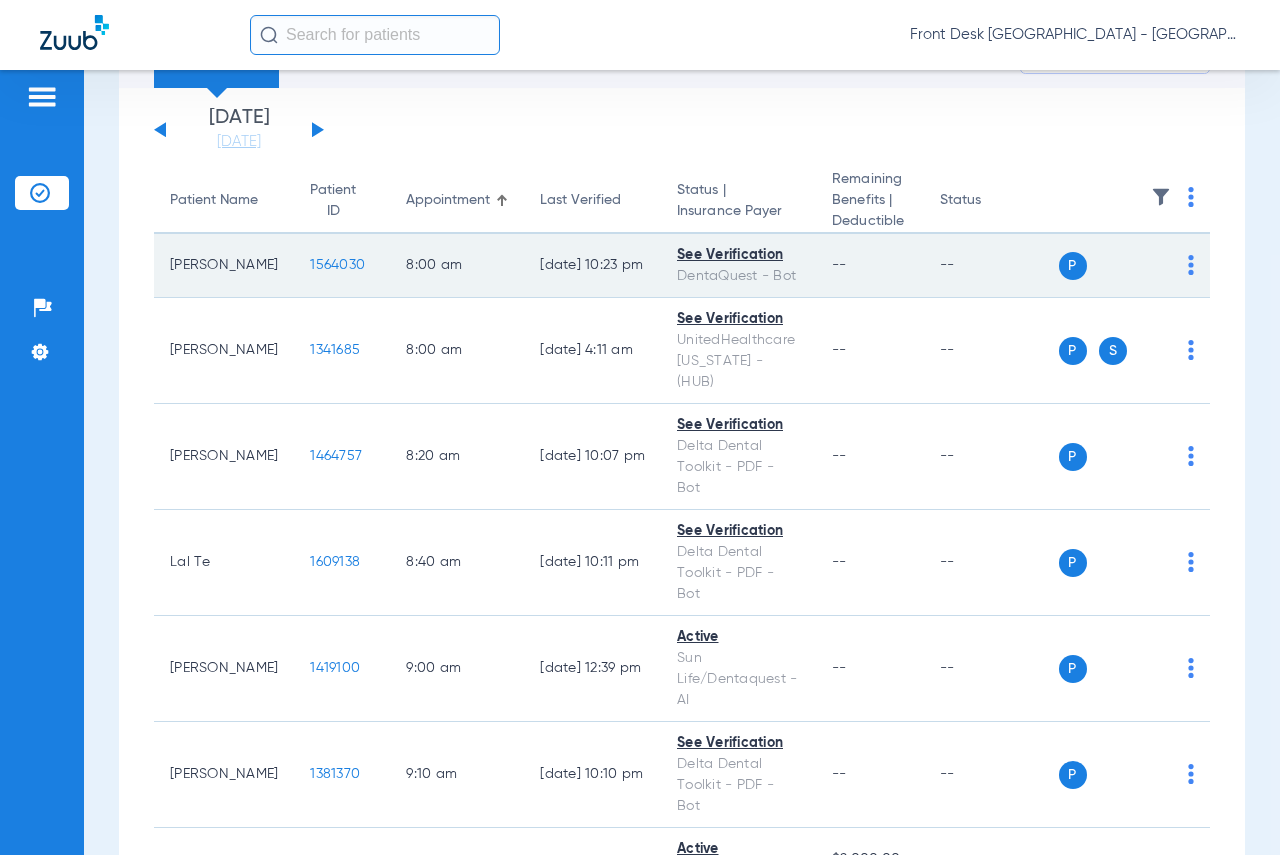 scroll, scrollTop: 0, scrollLeft: 0, axis: both 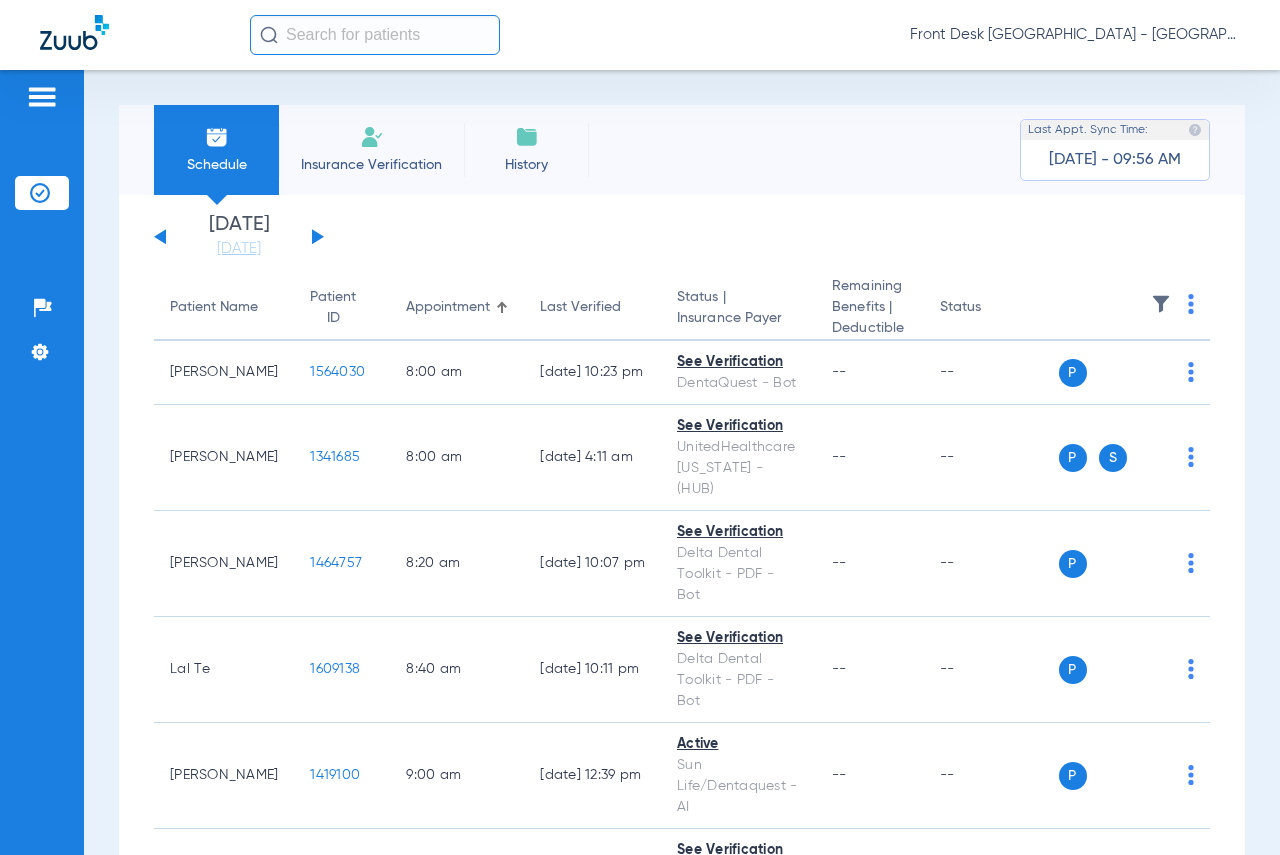 click 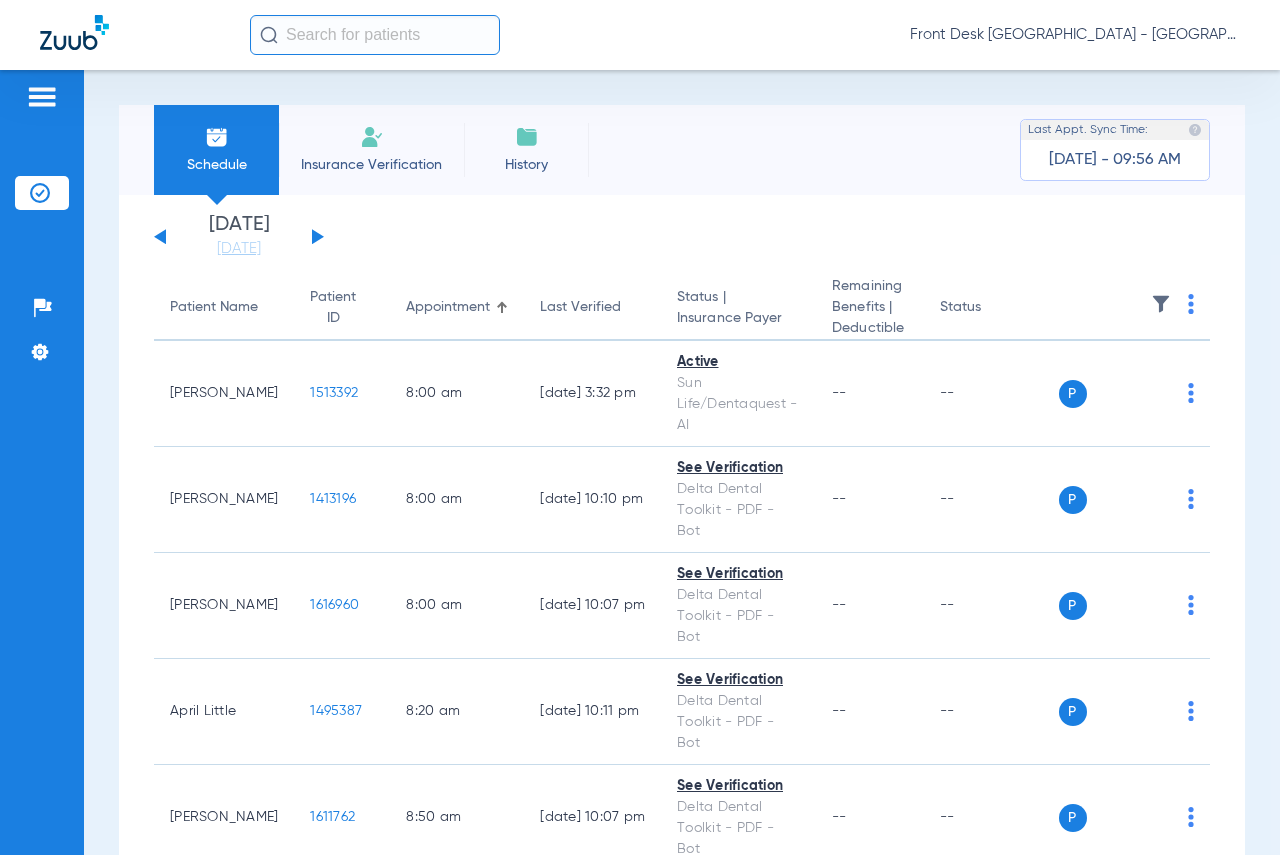 click 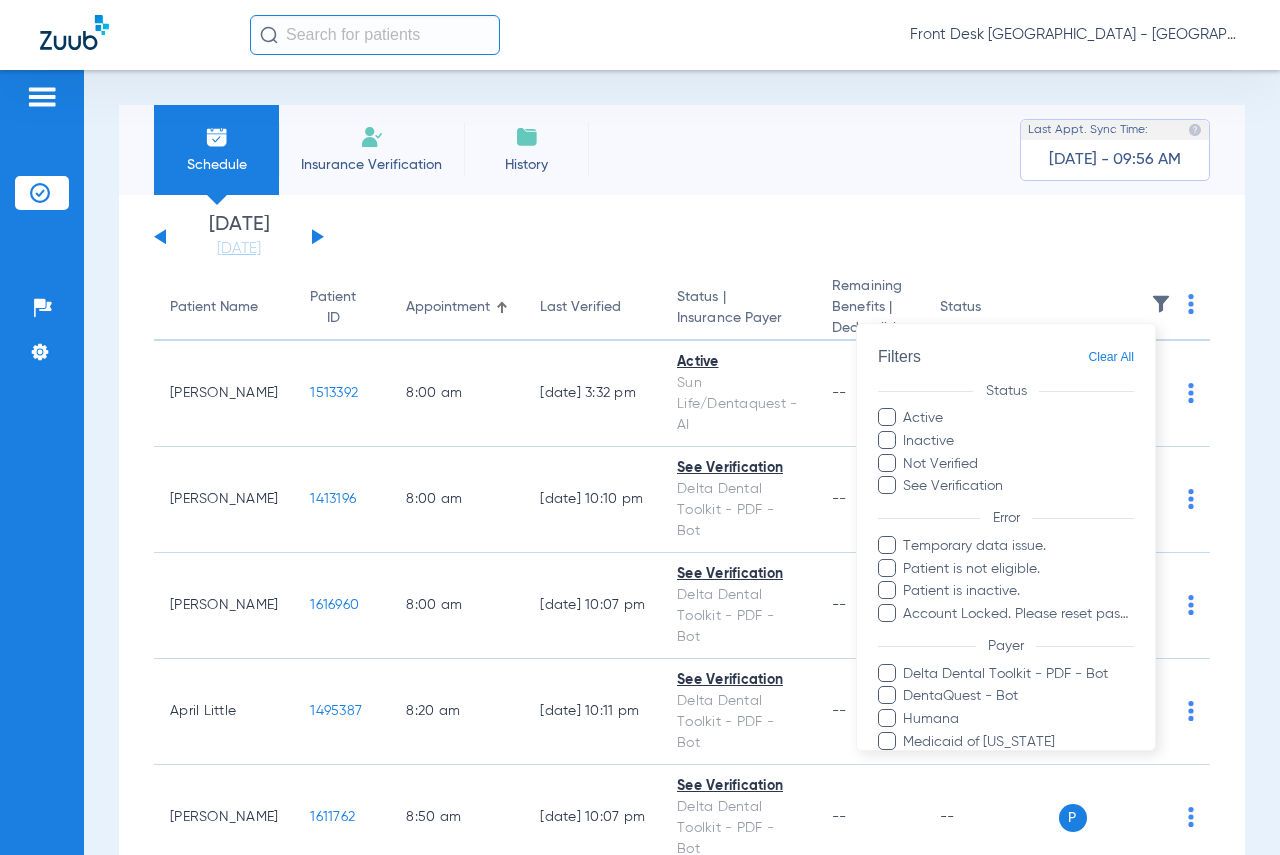 scroll, scrollTop: 279, scrollLeft: 0, axis: vertical 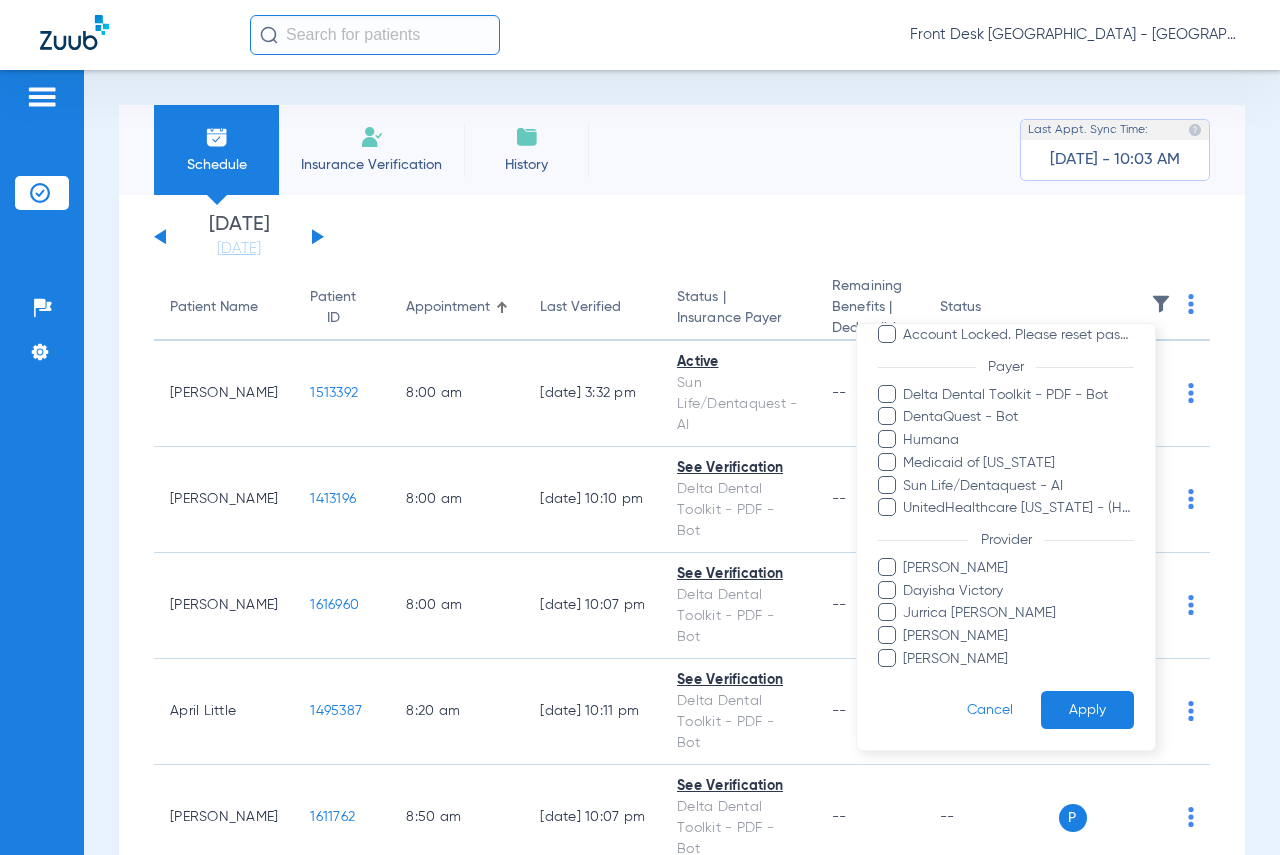 click on "[PERSON_NAME]" at bounding box center [1018, 658] 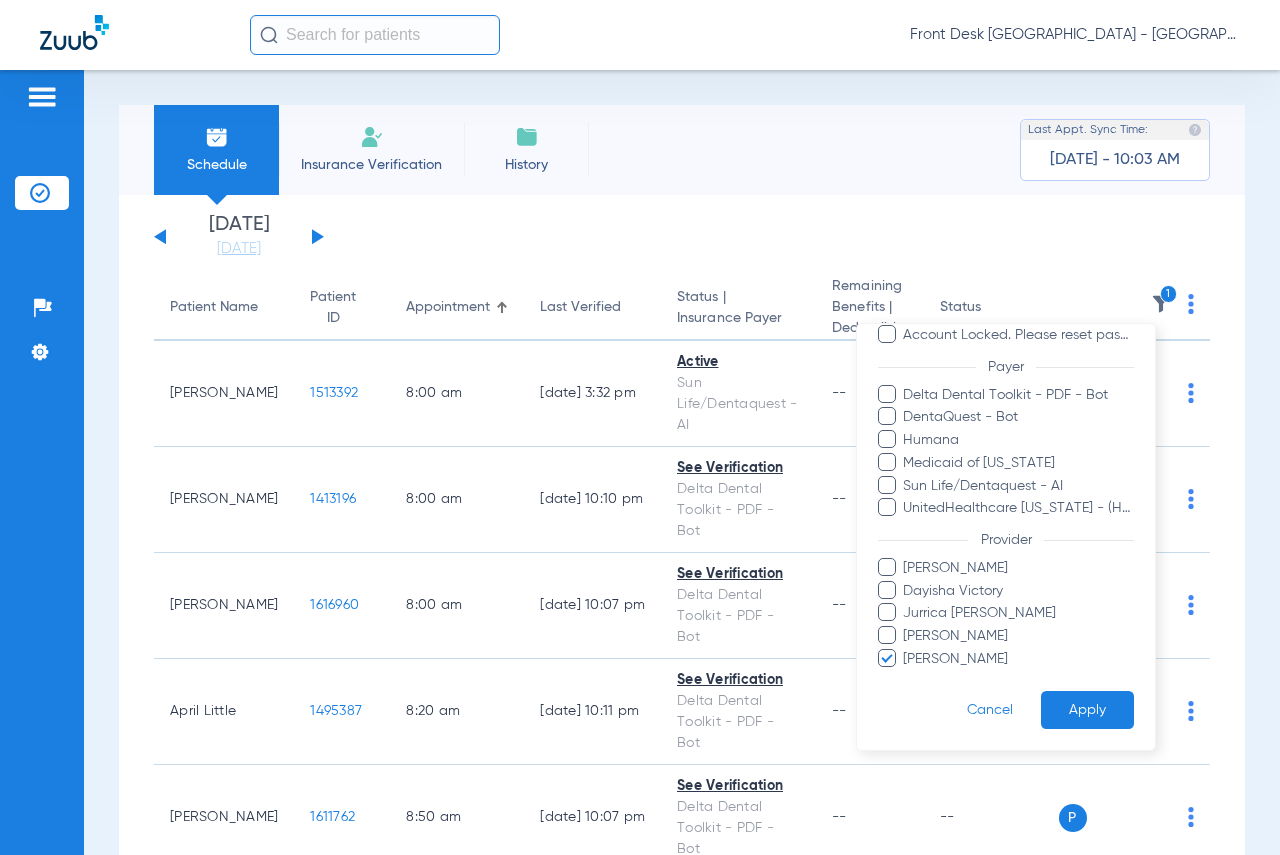 click on "Filters Clear All Status  Active   Inactive   Not Verified   See Verification  Error  Temporary data issue.   Patient is not eligible.   Patient is inactive.   Account Locked. Please reset password.  Payer  Delta Dental Toolkit - PDF - Bot   DentaQuest - Bot   Humana   Medicaid of [US_STATE]   Sun Life/Dentaquest - AI   UnitedHealthcare [US_STATE] - (HUB)  Provider  [PERSON_NAME]   Dayisha Victory   Jurrica [PERSON_NAME]   [PERSON_NAME]   [PERSON_NAME]  Cancel Apply" at bounding box center [1006, 397] 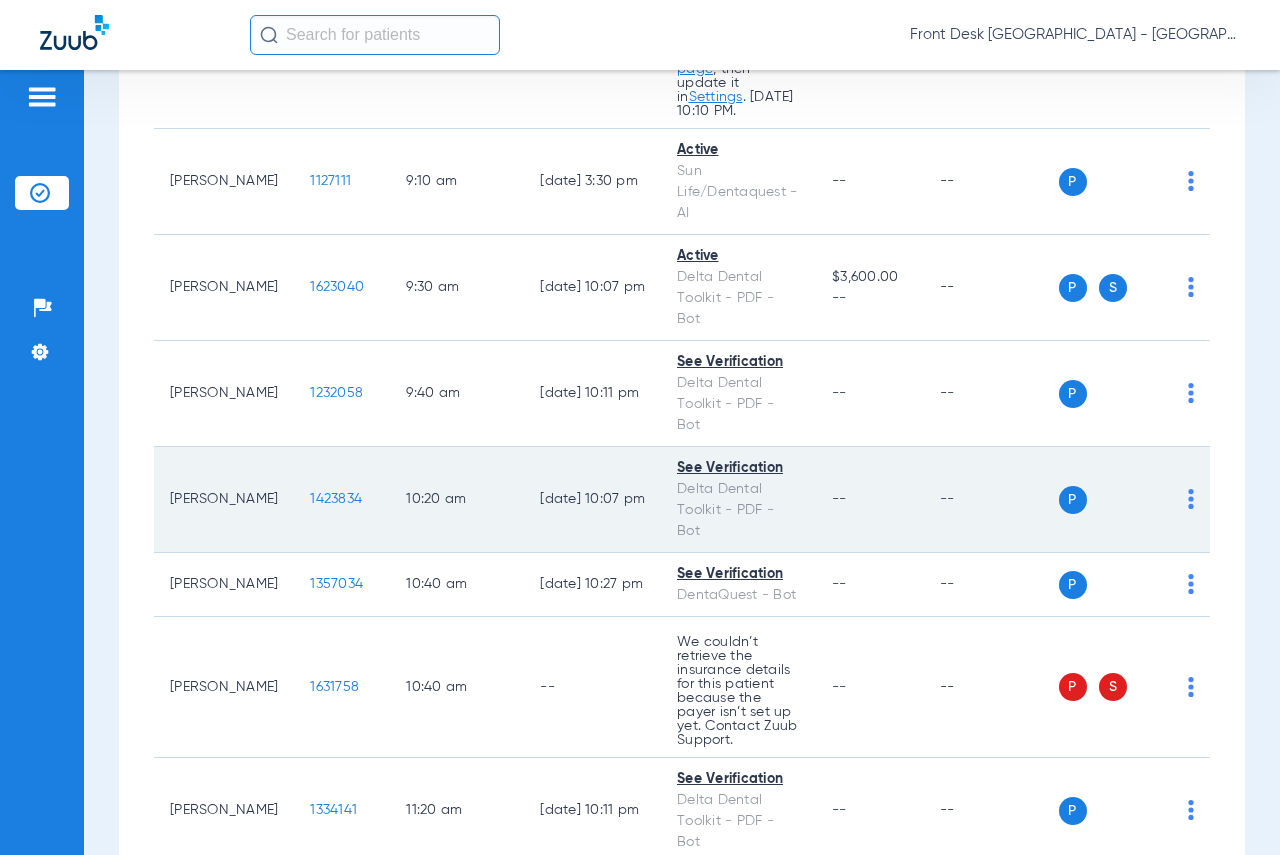 scroll, scrollTop: 400, scrollLeft: 0, axis: vertical 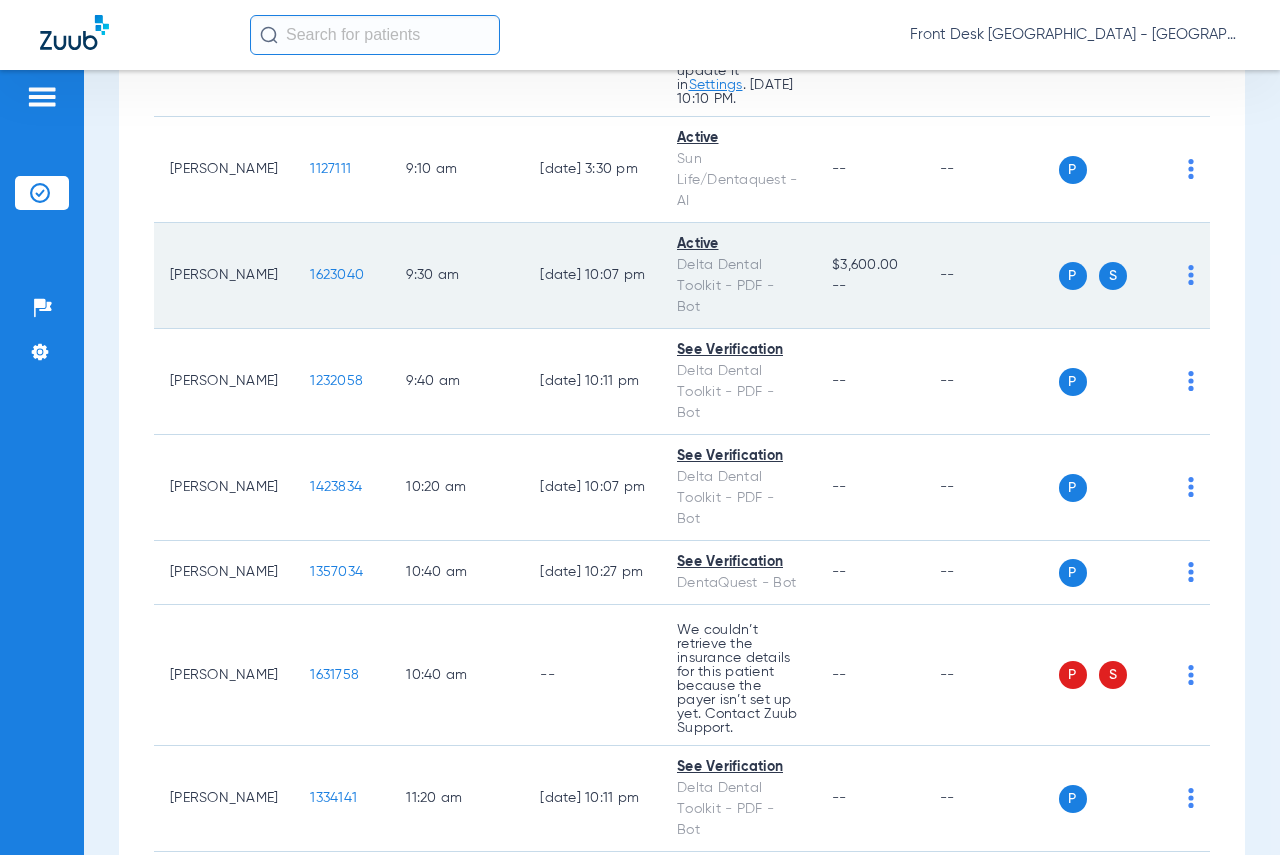 click on "1623040" 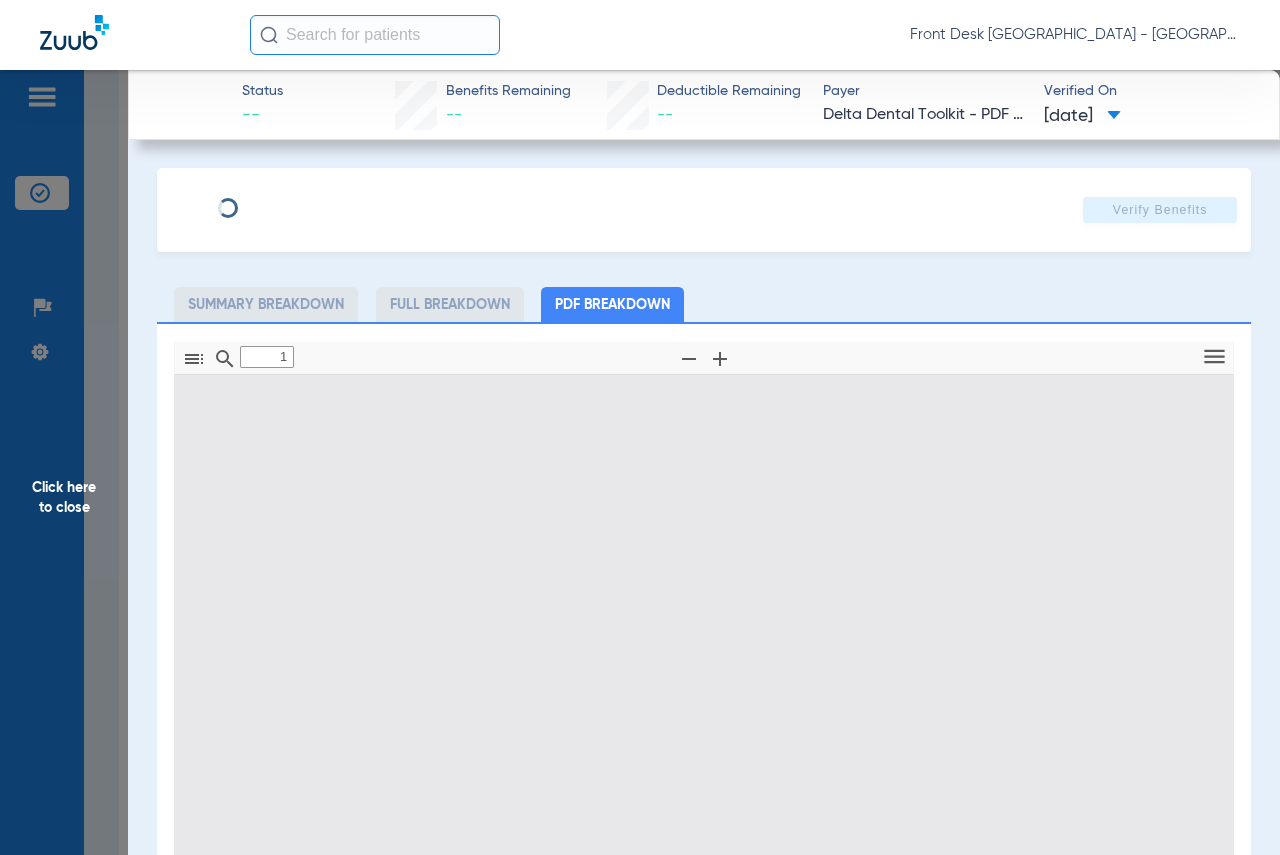 type on "0" 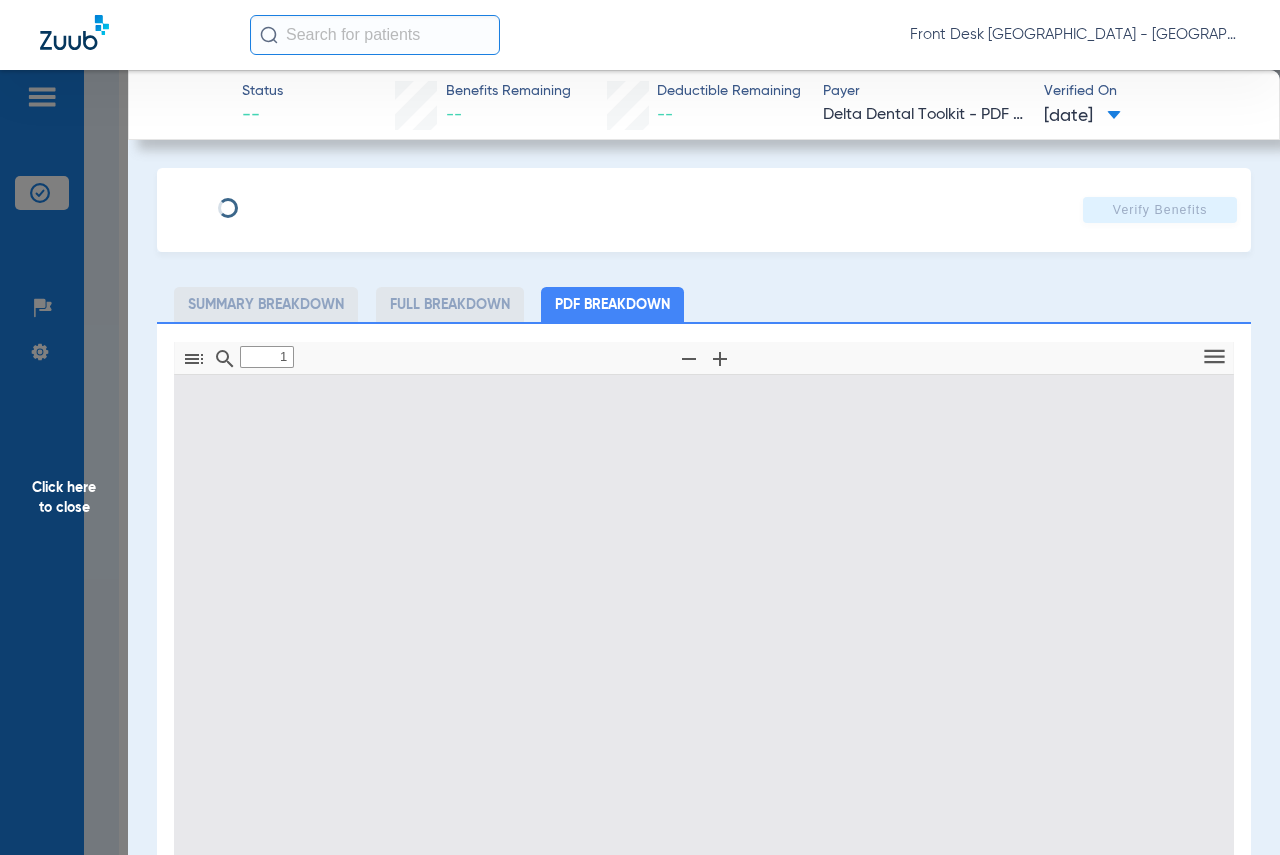 select on "page-width" 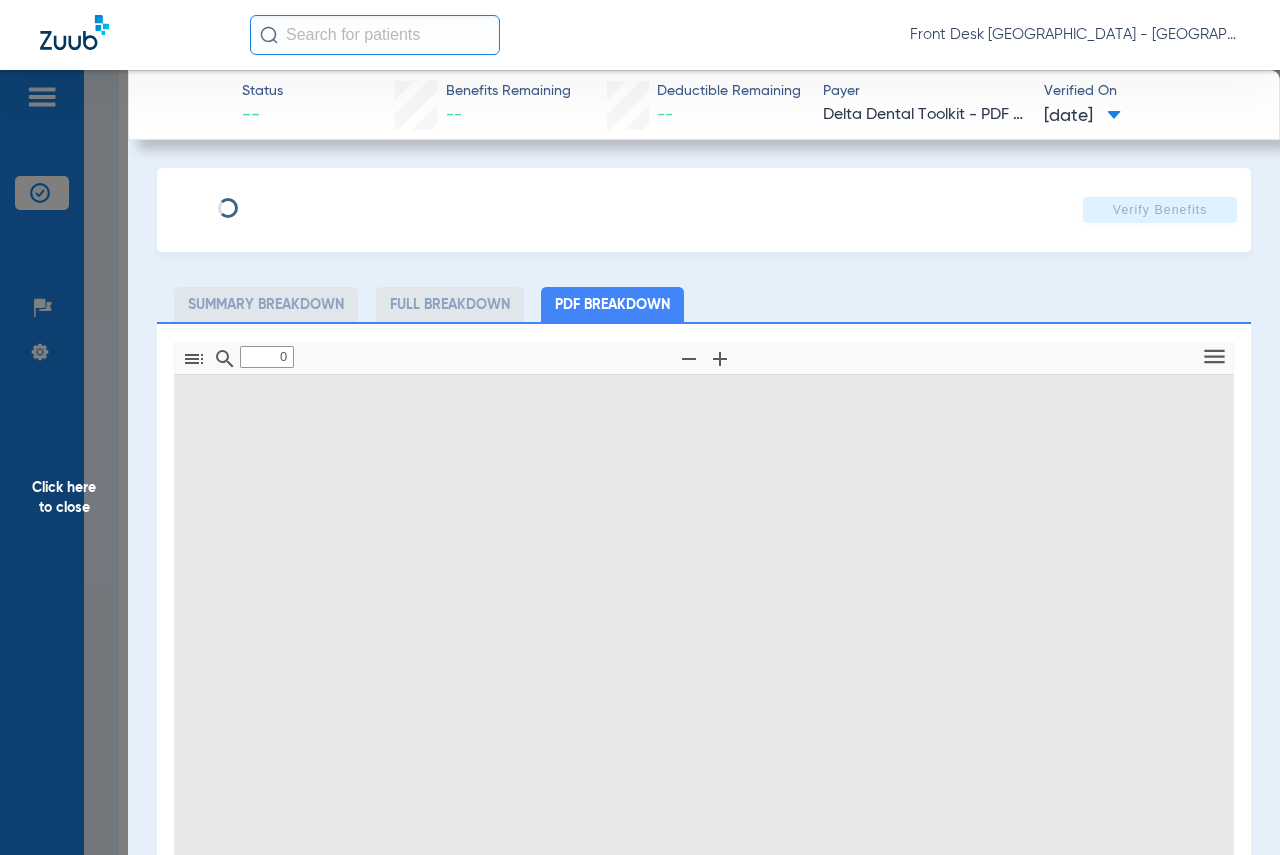 type on "1" 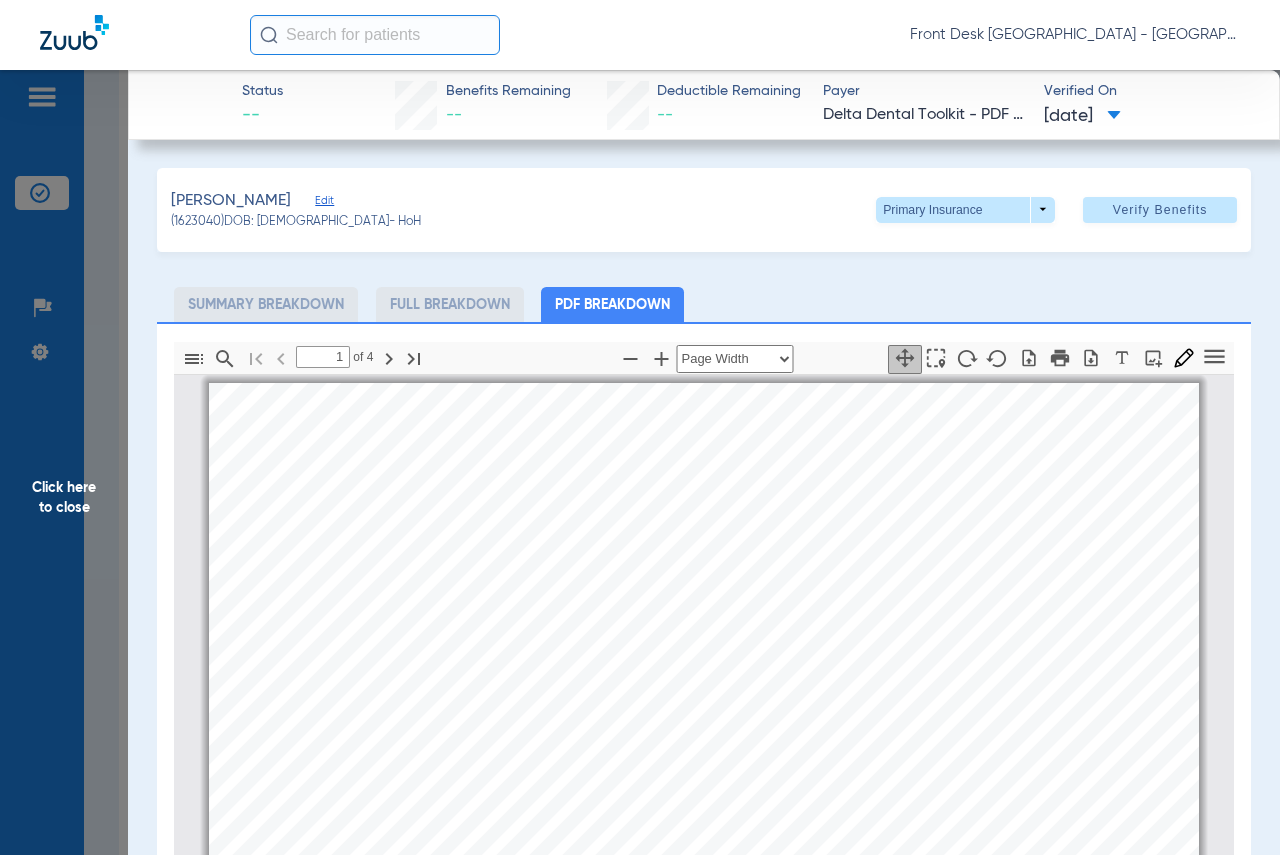 scroll, scrollTop: 0, scrollLeft: 0, axis: both 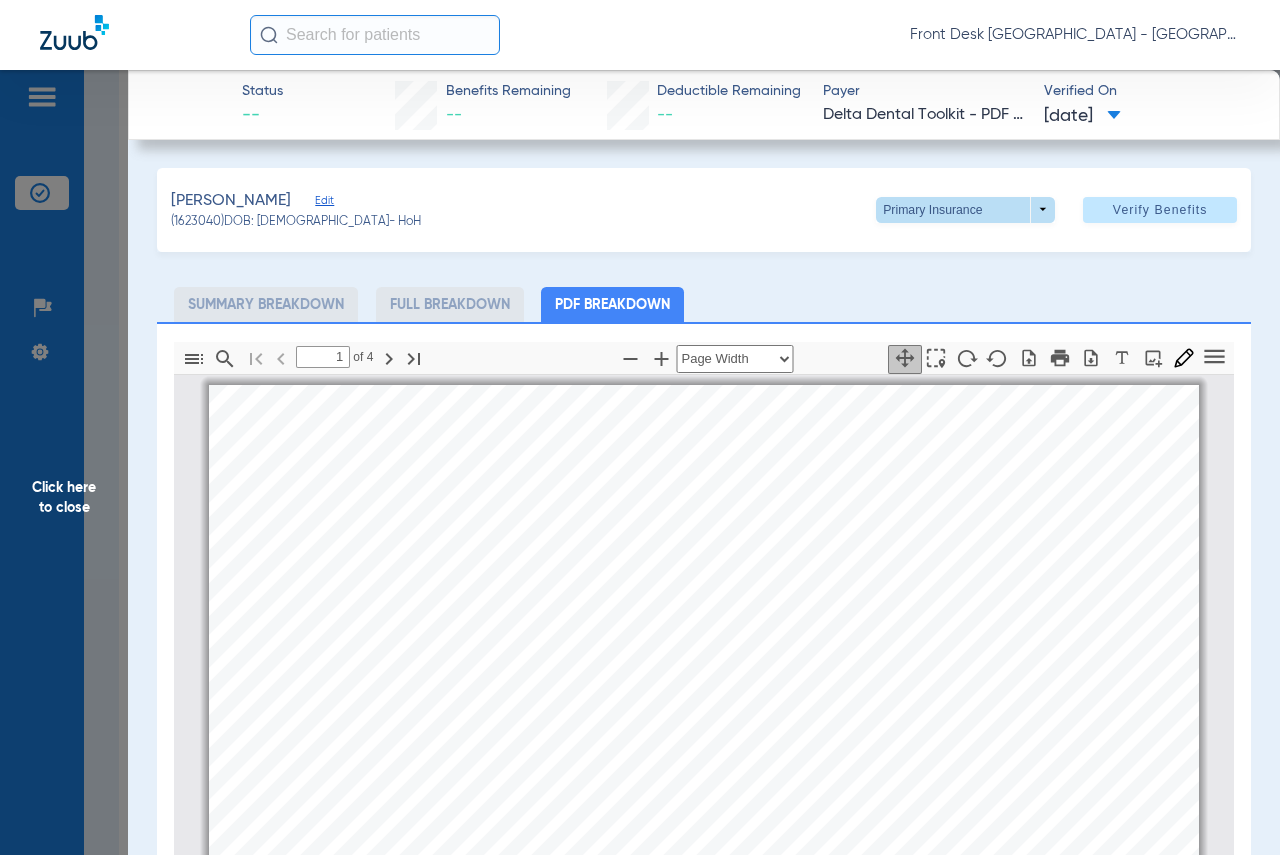 click 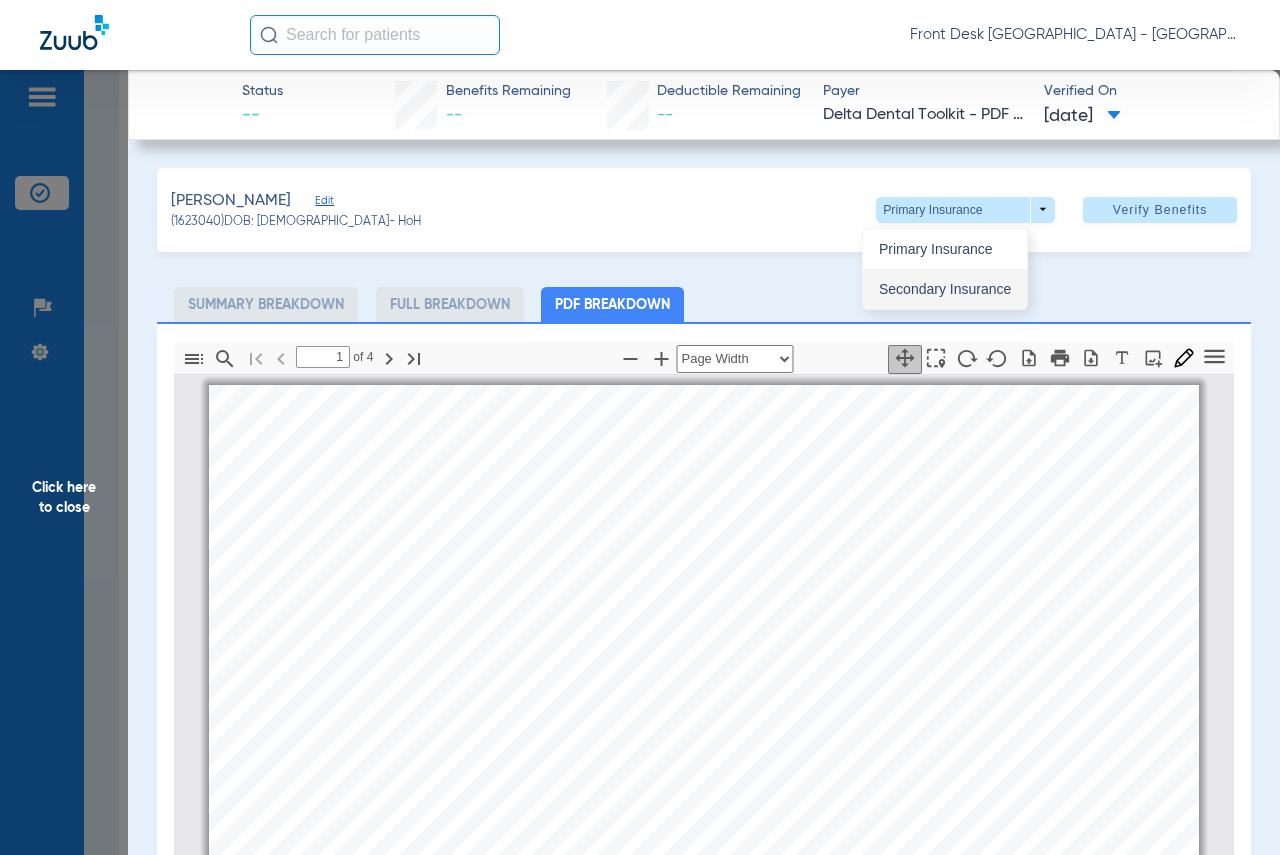 click on "Secondary Insurance" at bounding box center (945, 289) 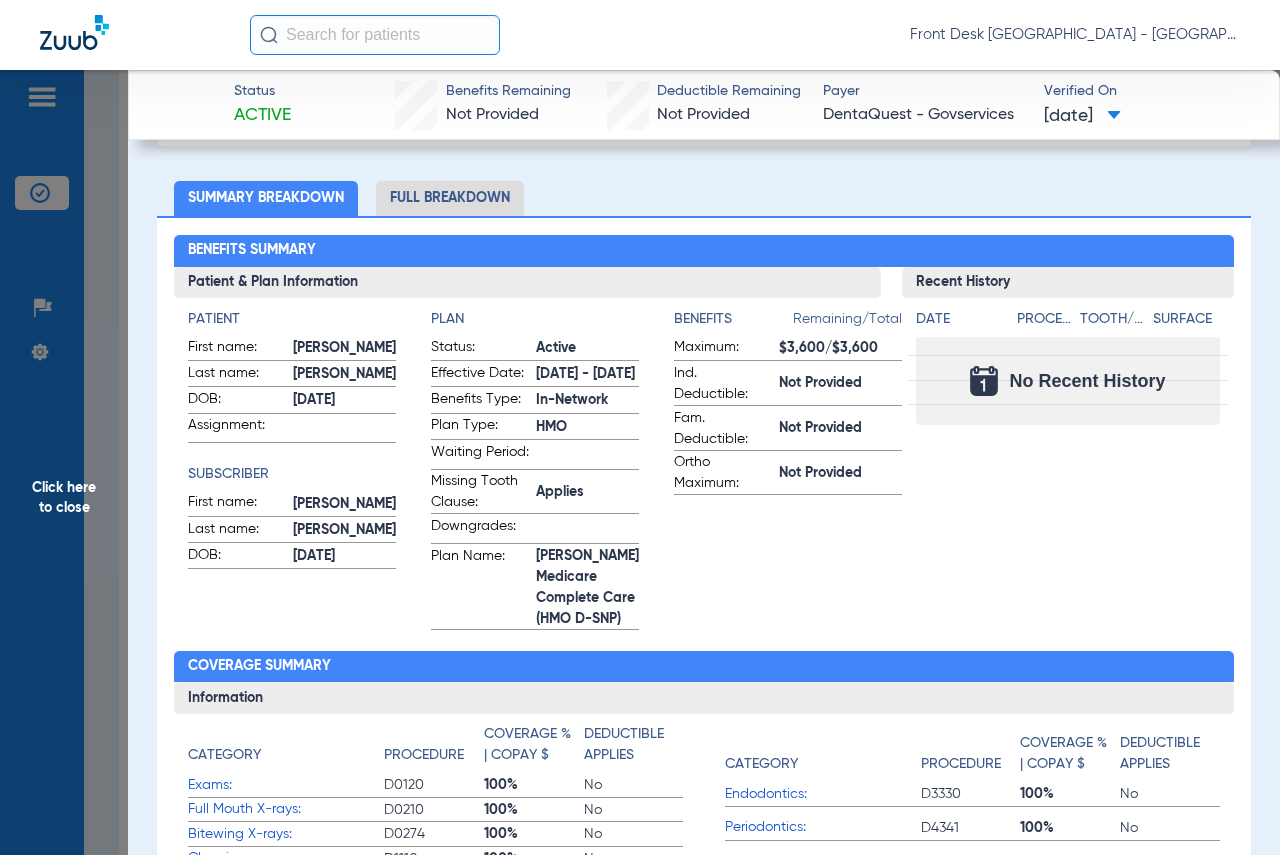 scroll, scrollTop: 100, scrollLeft: 0, axis: vertical 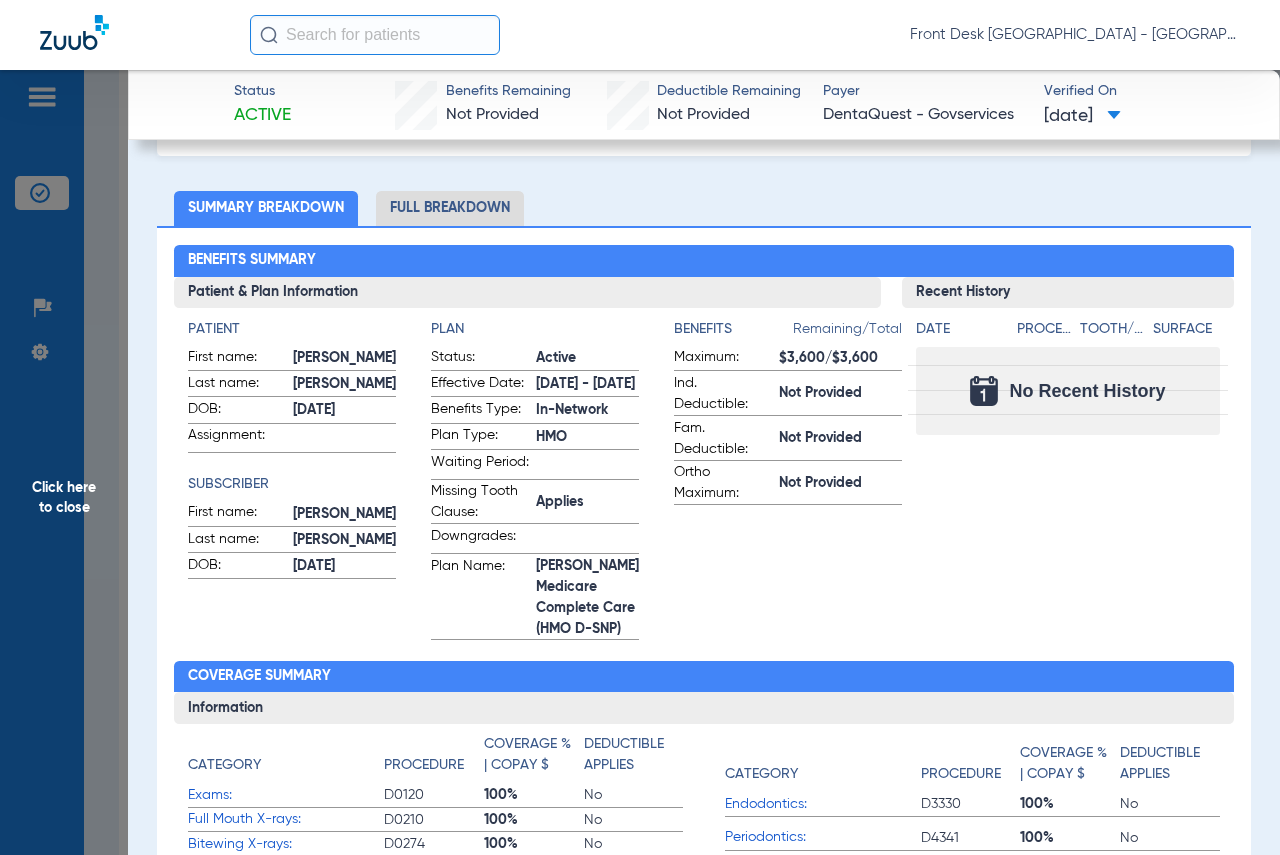 click on "Click here to close" 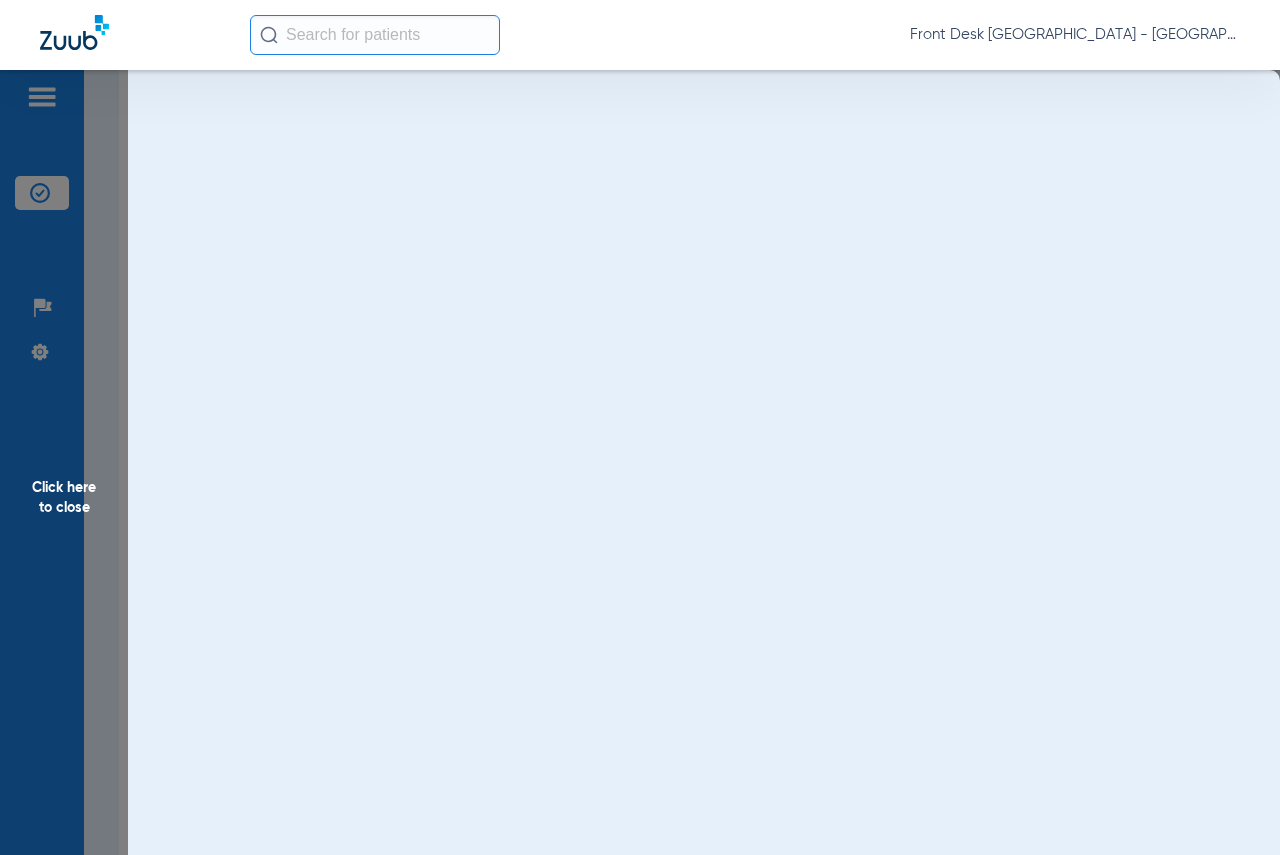 scroll, scrollTop: 0, scrollLeft: 0, axis: both 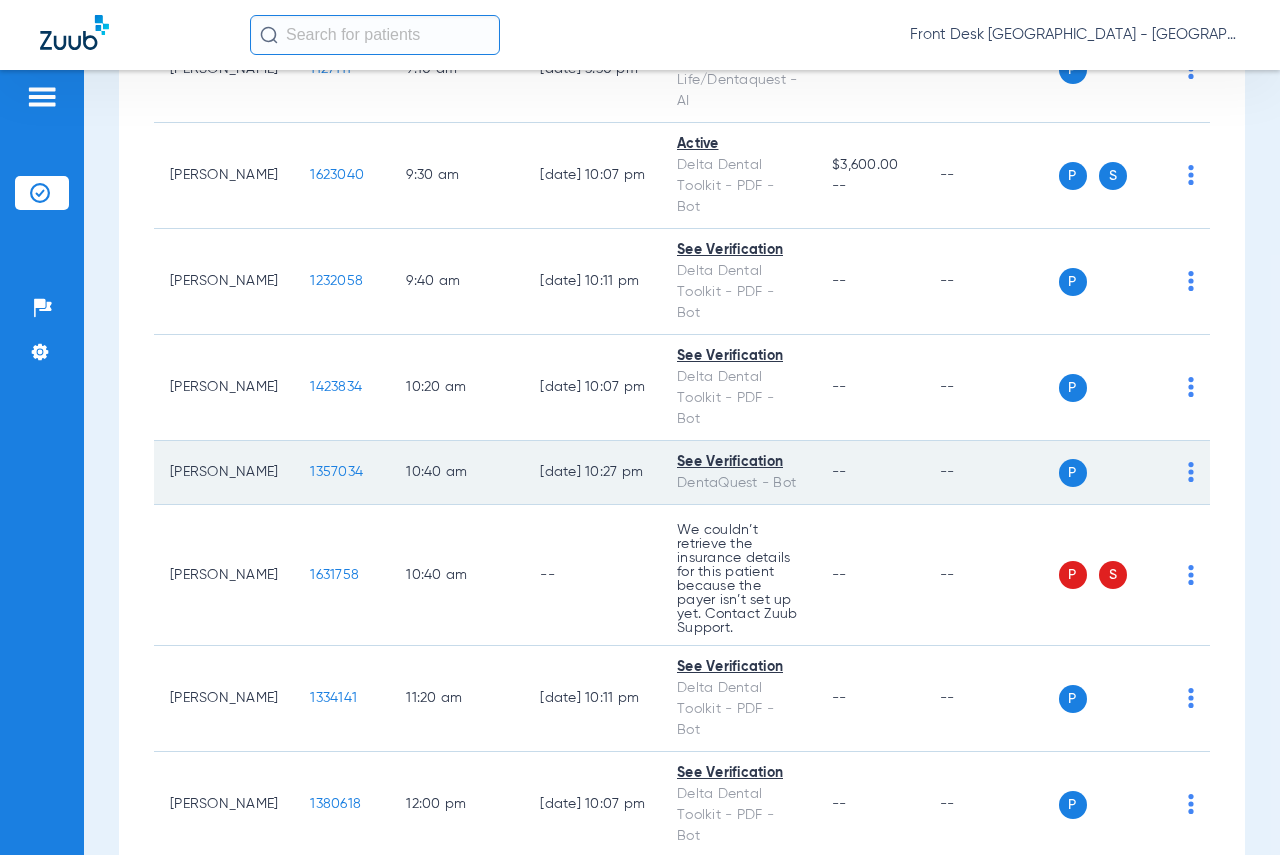 click on "1357034" 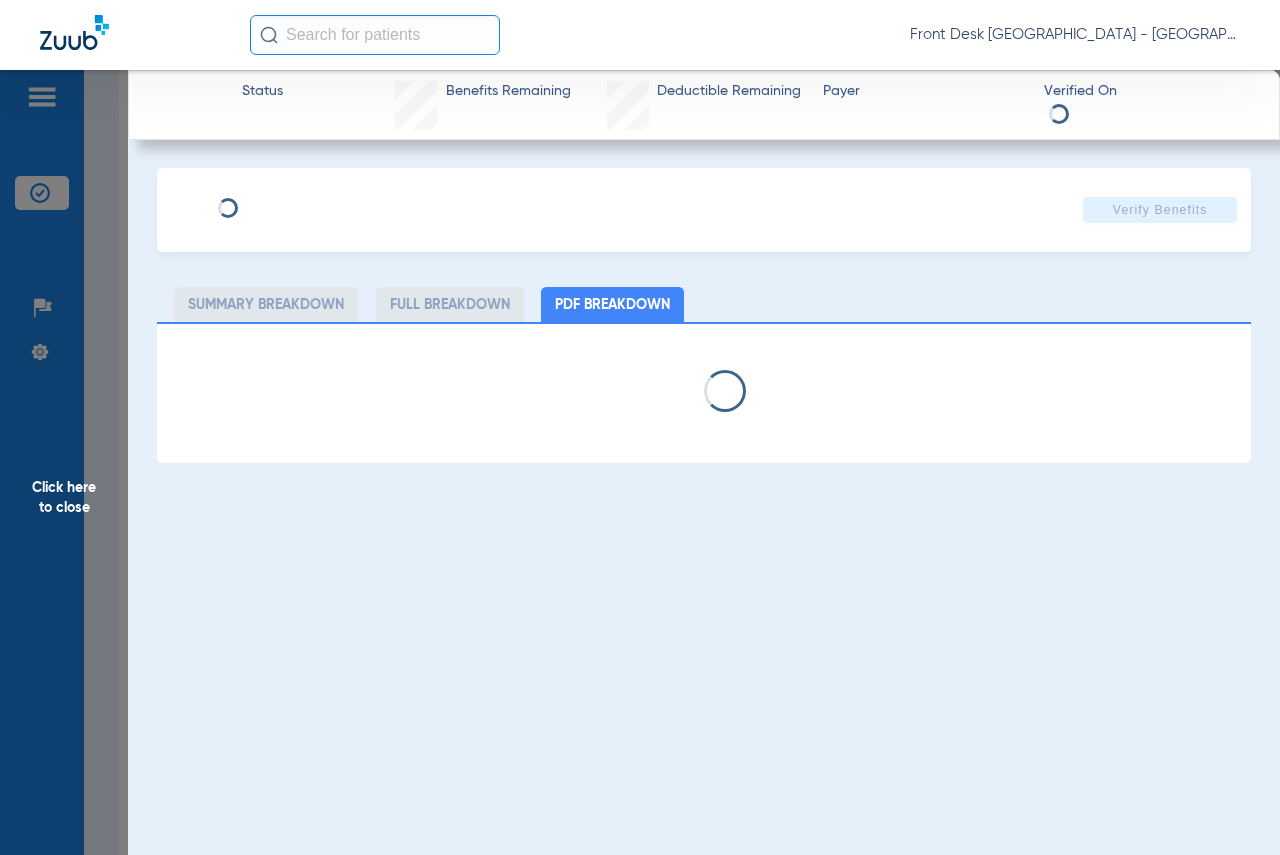 select on "page-width" 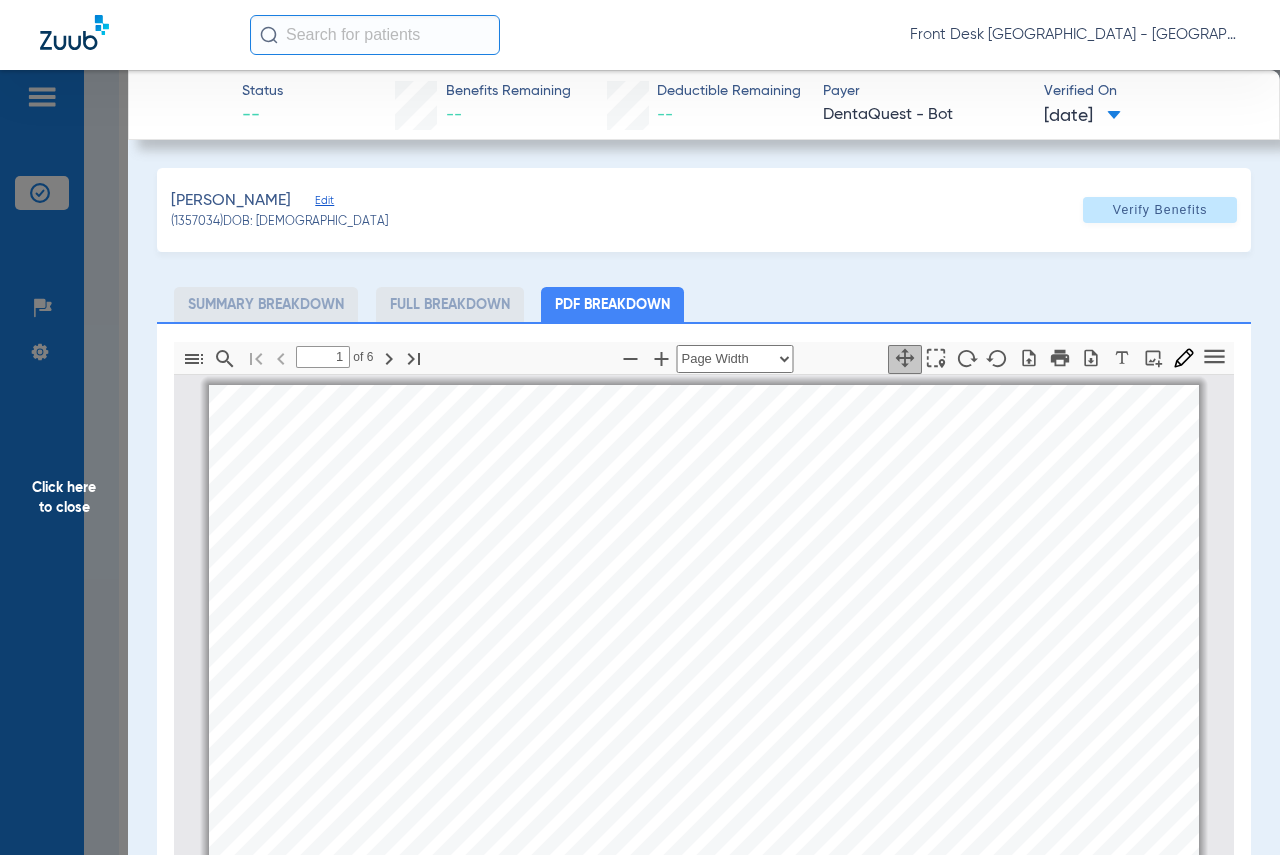 scroll, scrollTop: 10, scrollLeft: 0, axis: vertical 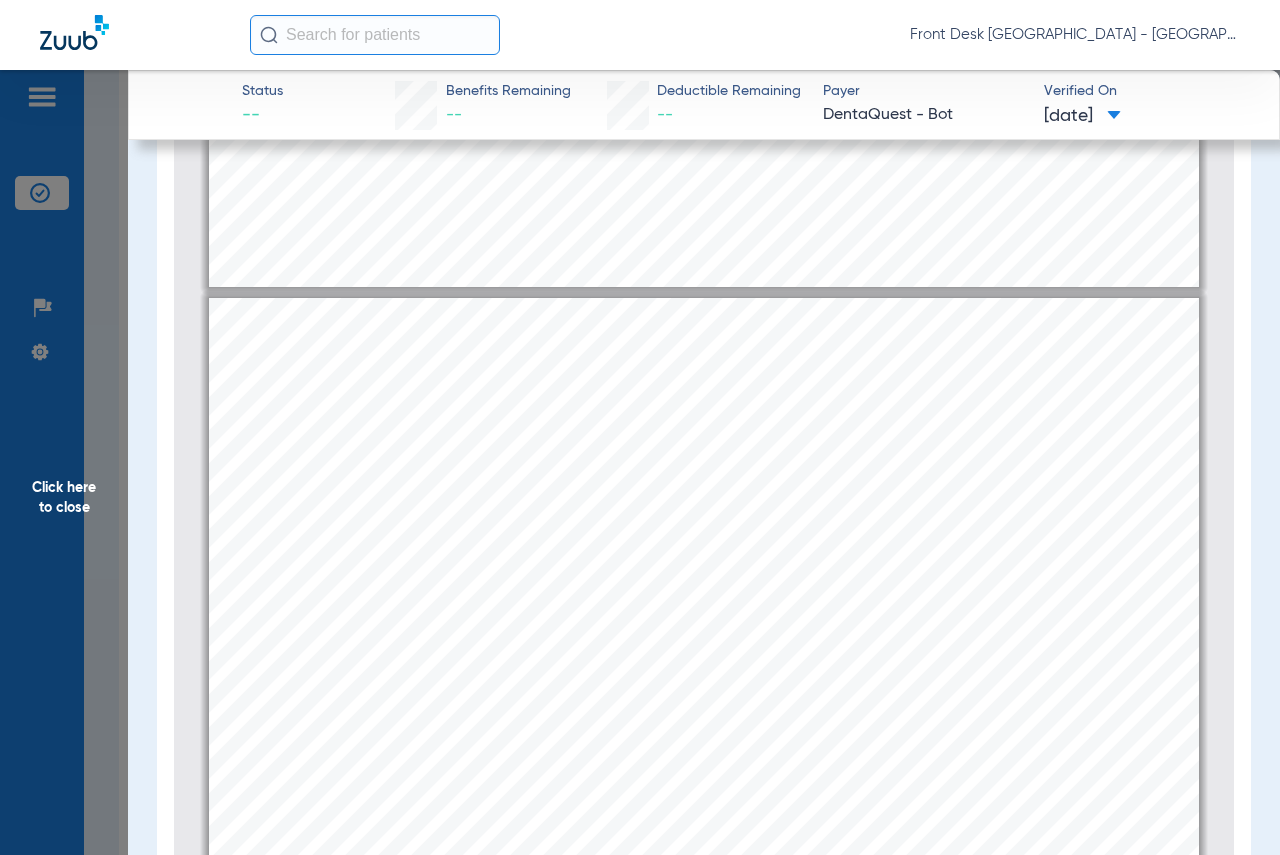 click on "Periodic oral evaluation - established patient" at bounding box center (573, 417) 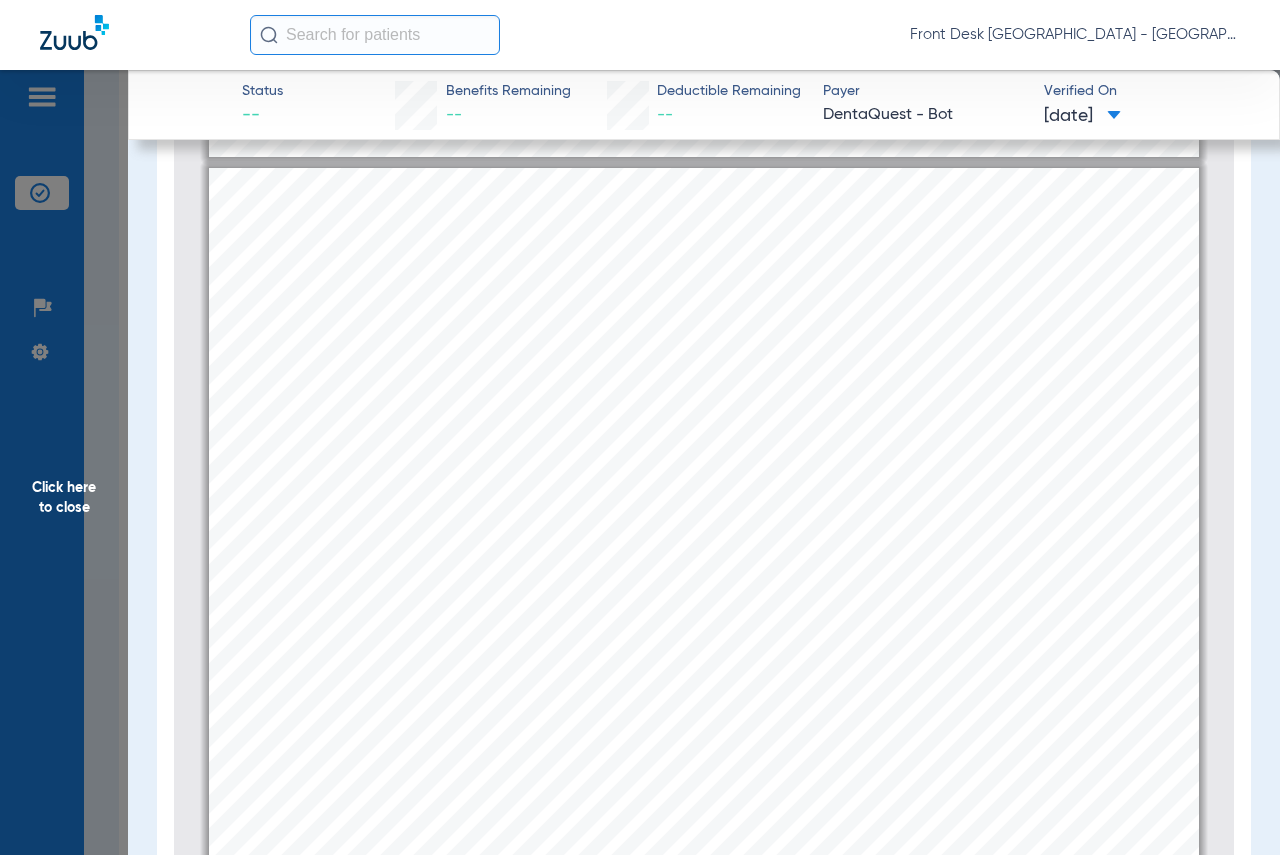scroll, scrollTop: 610, scrollLeft: 0, axis: vertical 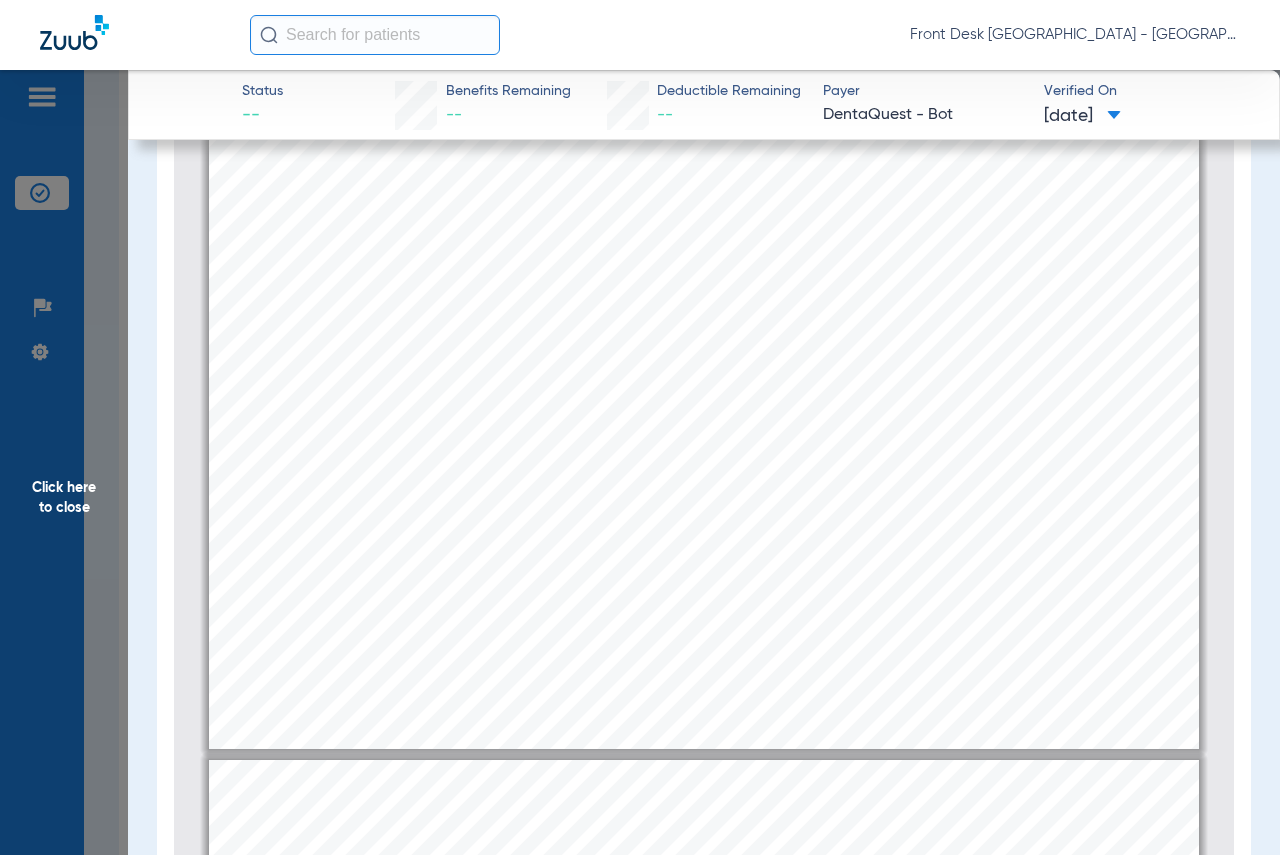 type on "3" 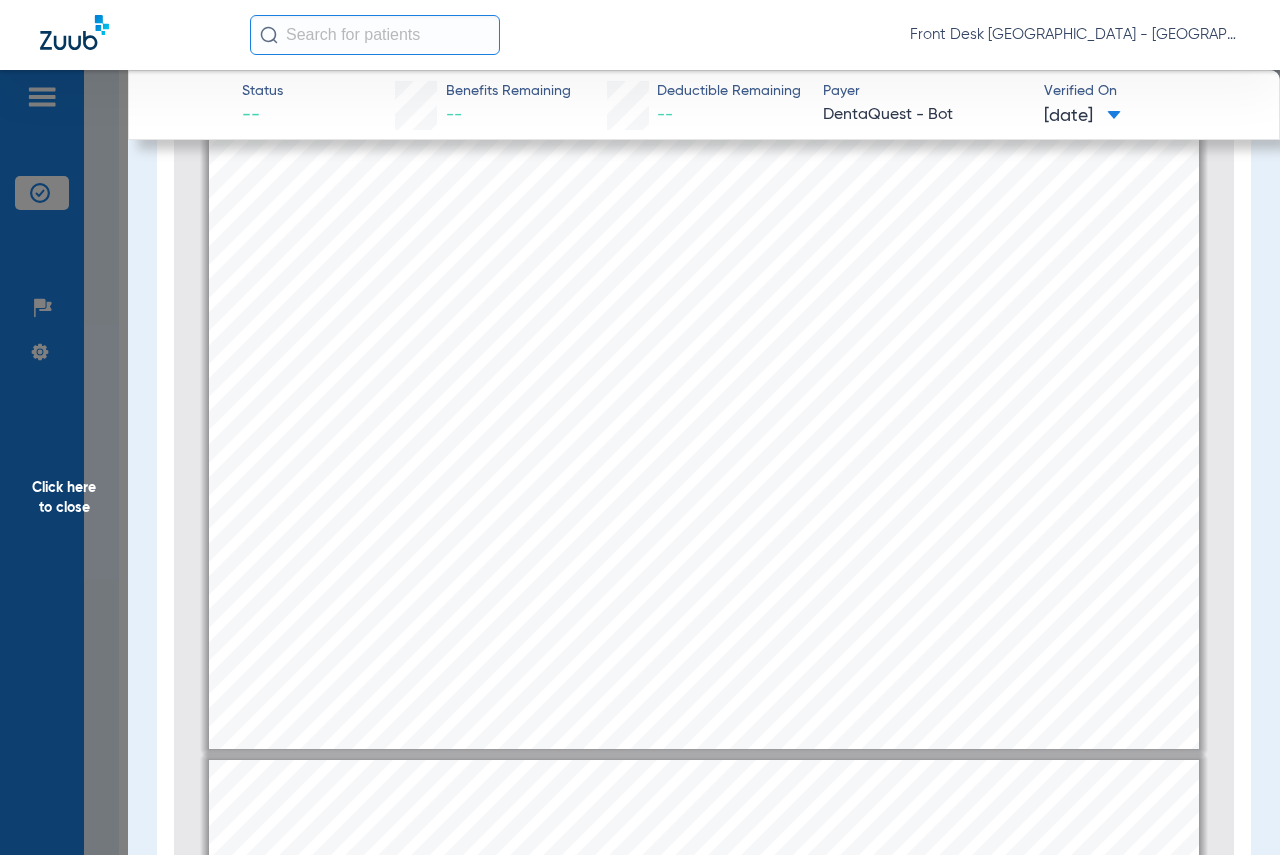 scroll, scrollTop: 1110, scrollLeft: 0, axis: vertical 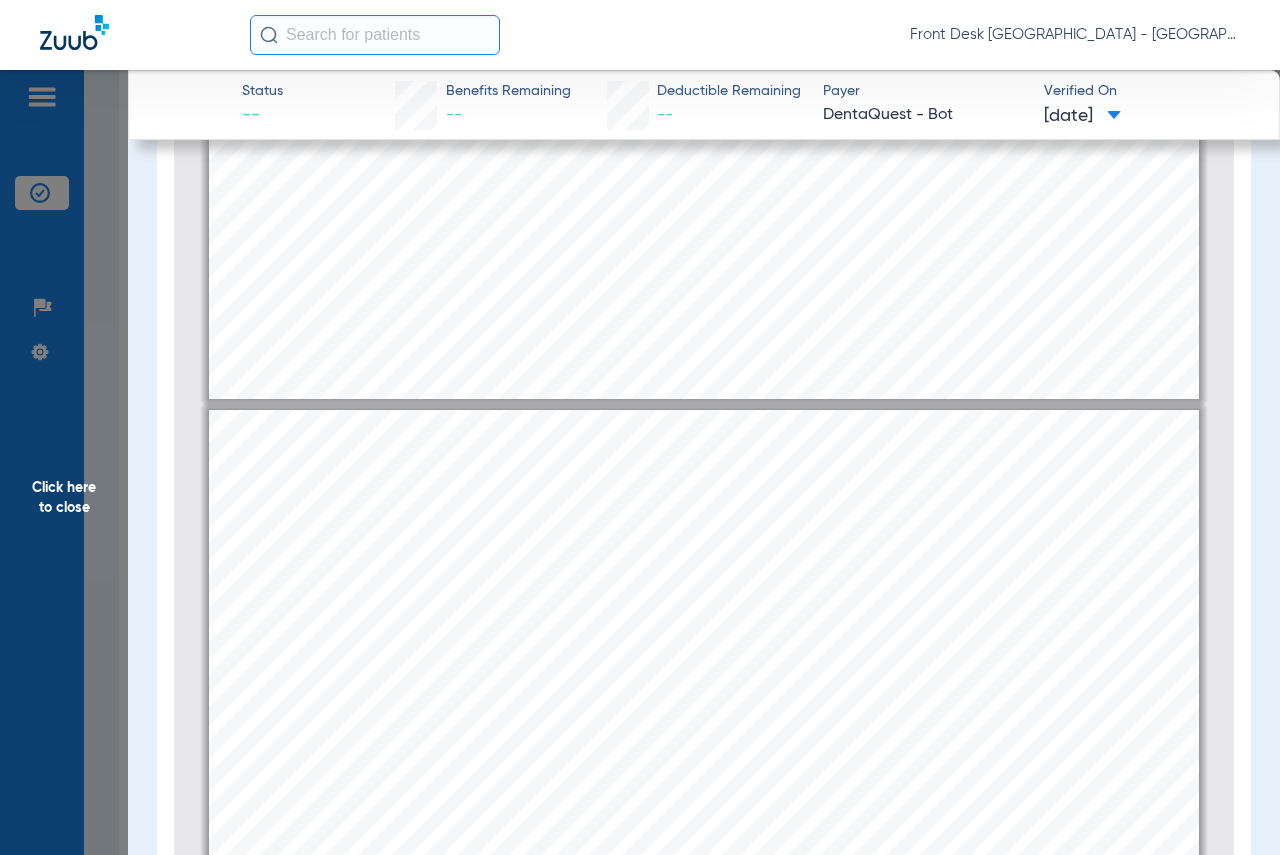 click on "Click here to close" 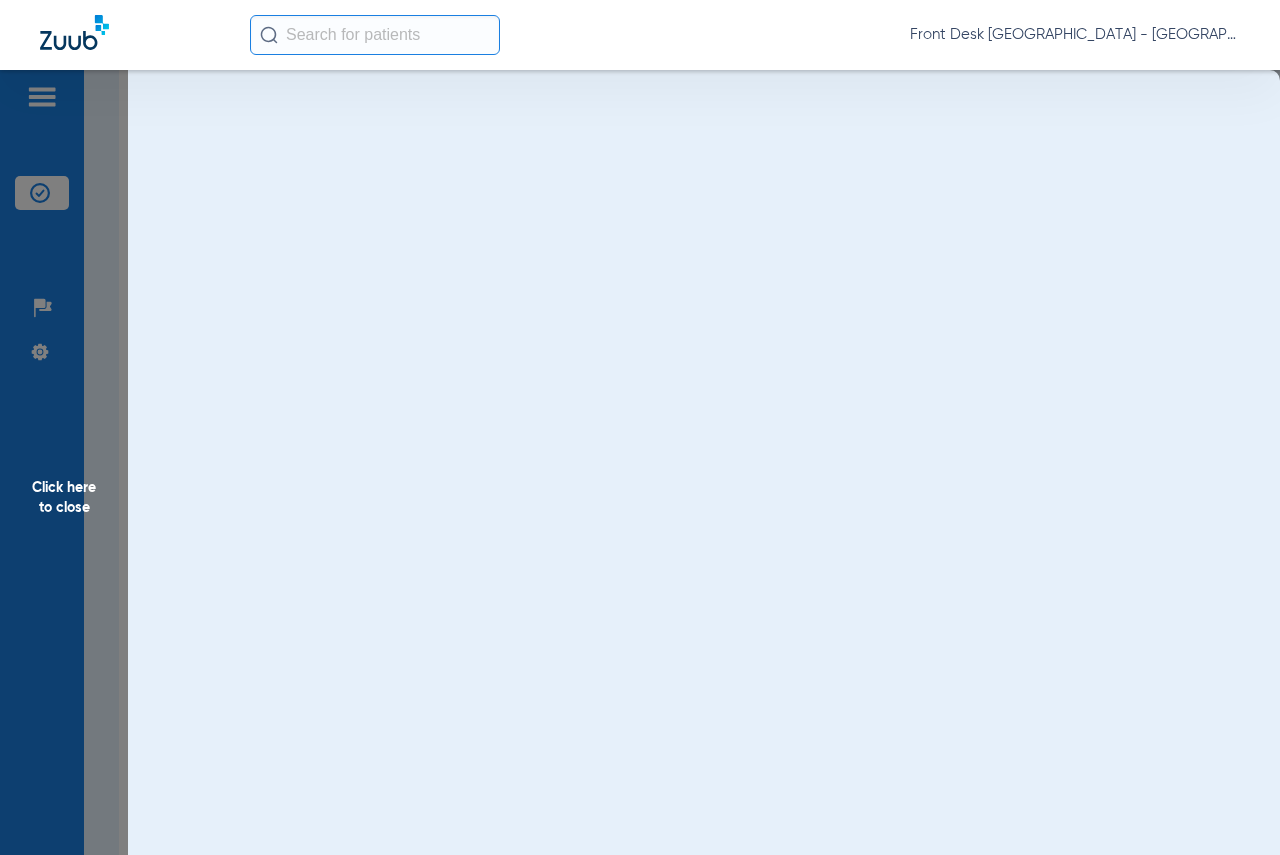 scroll, scrollTop: 0, scrollLeft: 0, axis: both 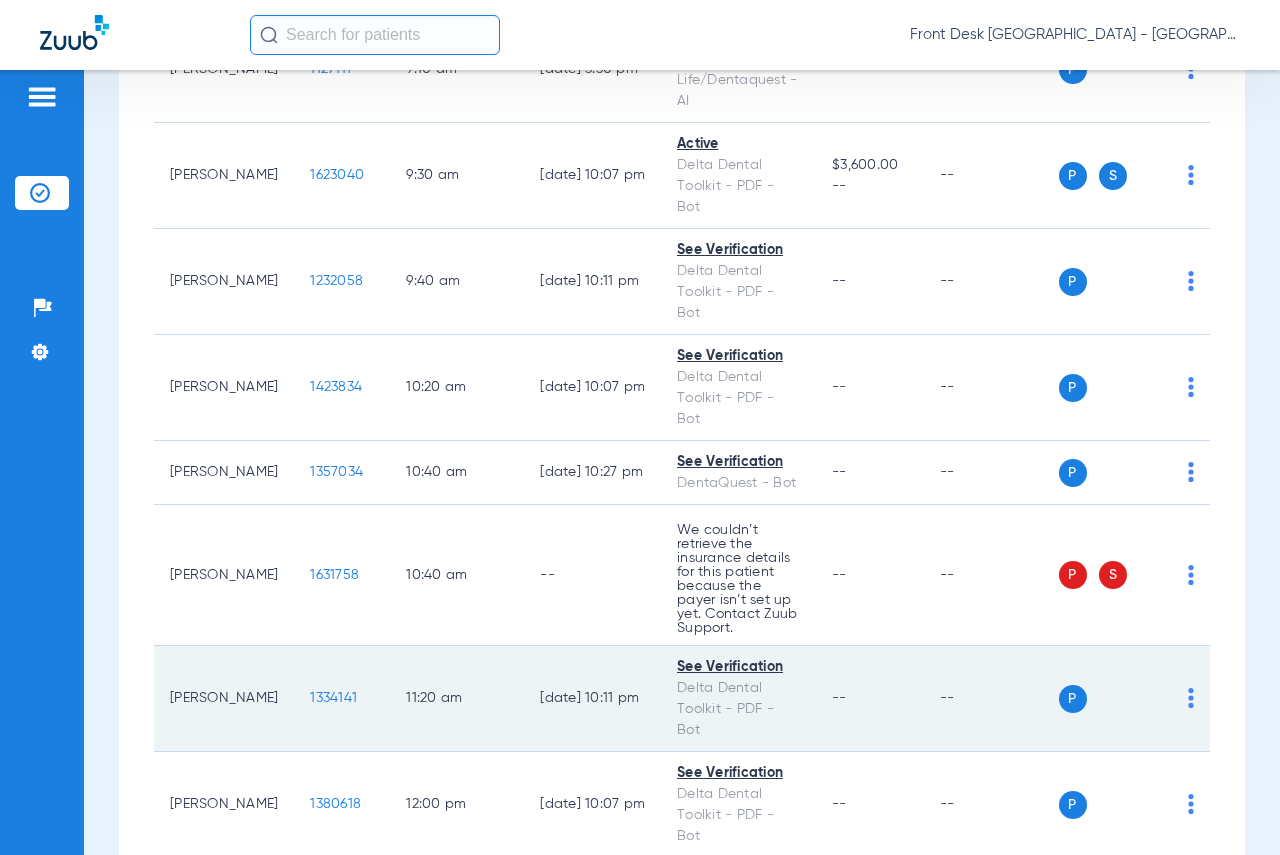 click on "1334141" 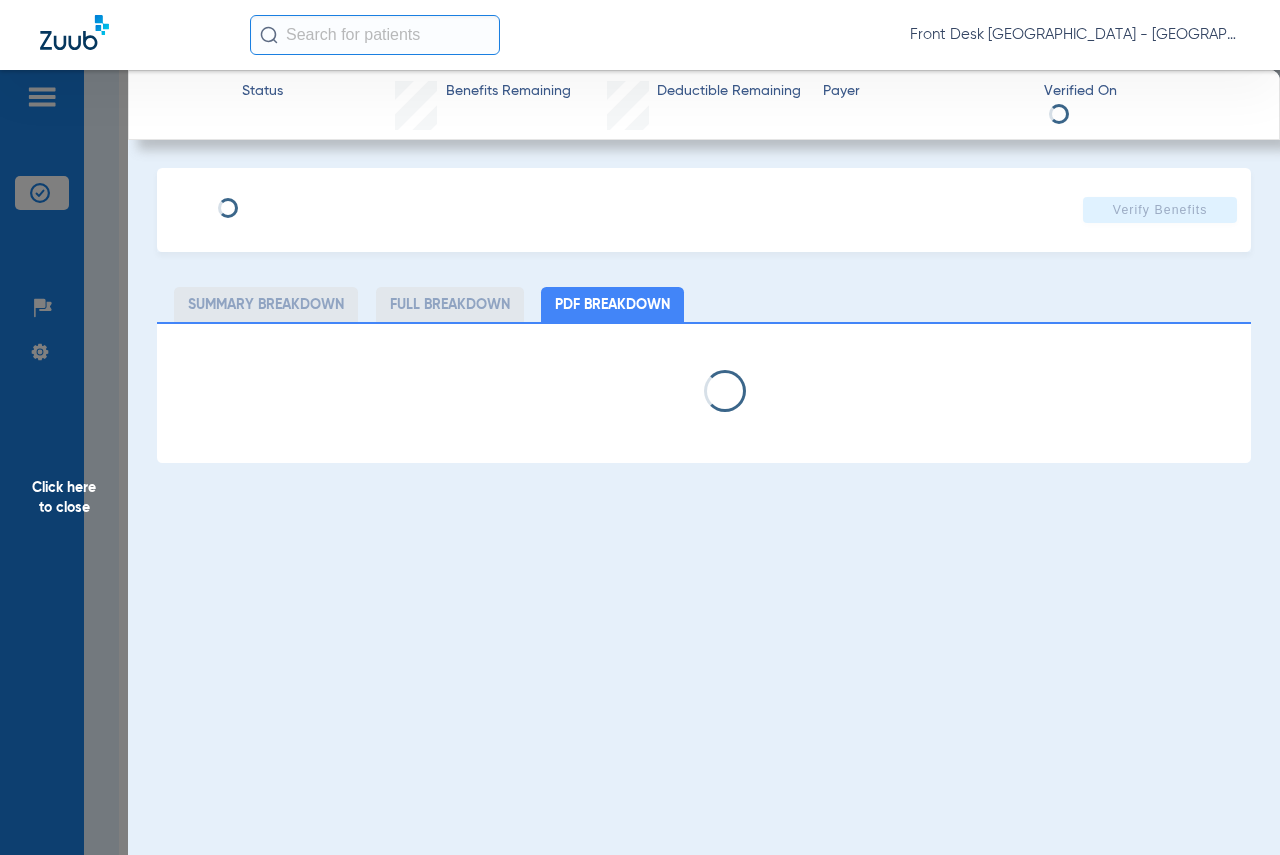select on "page-width" 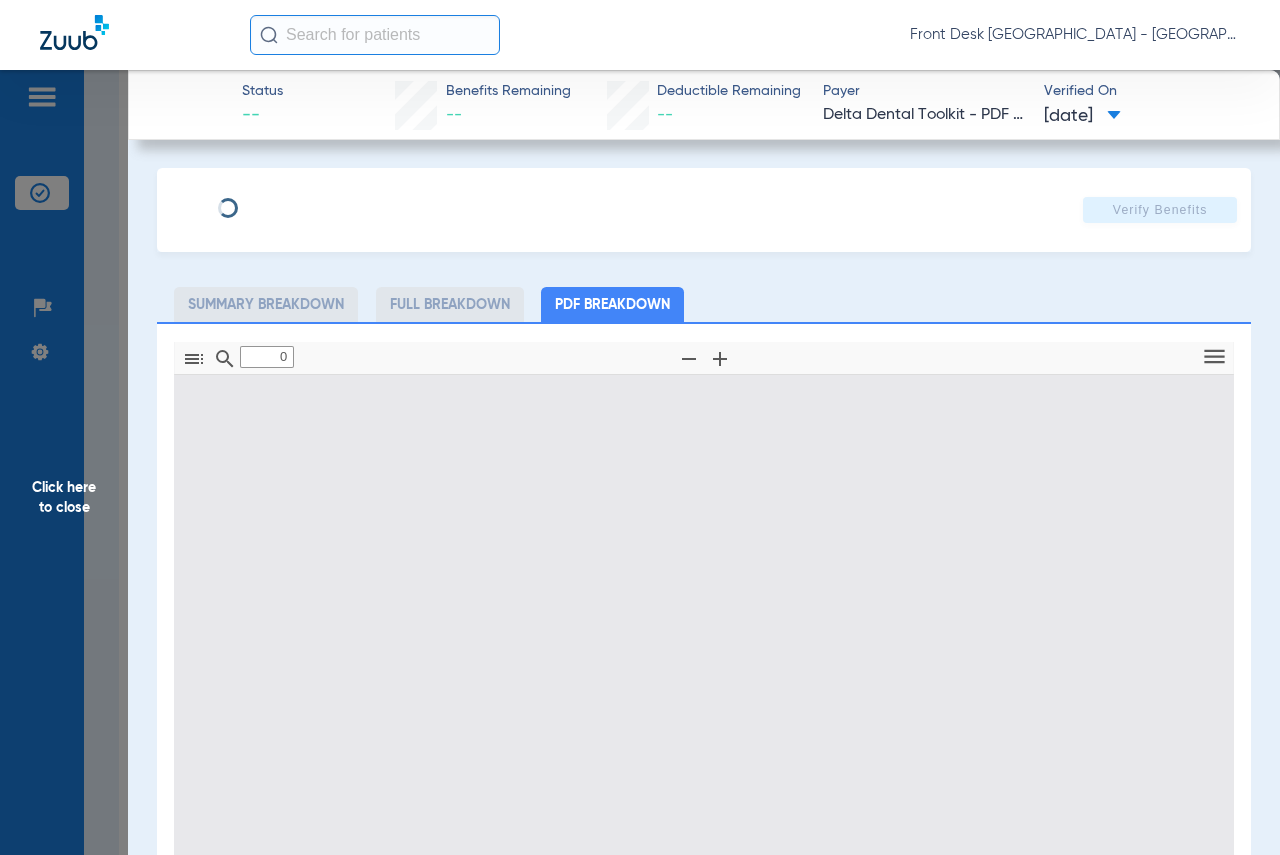 type on "1" 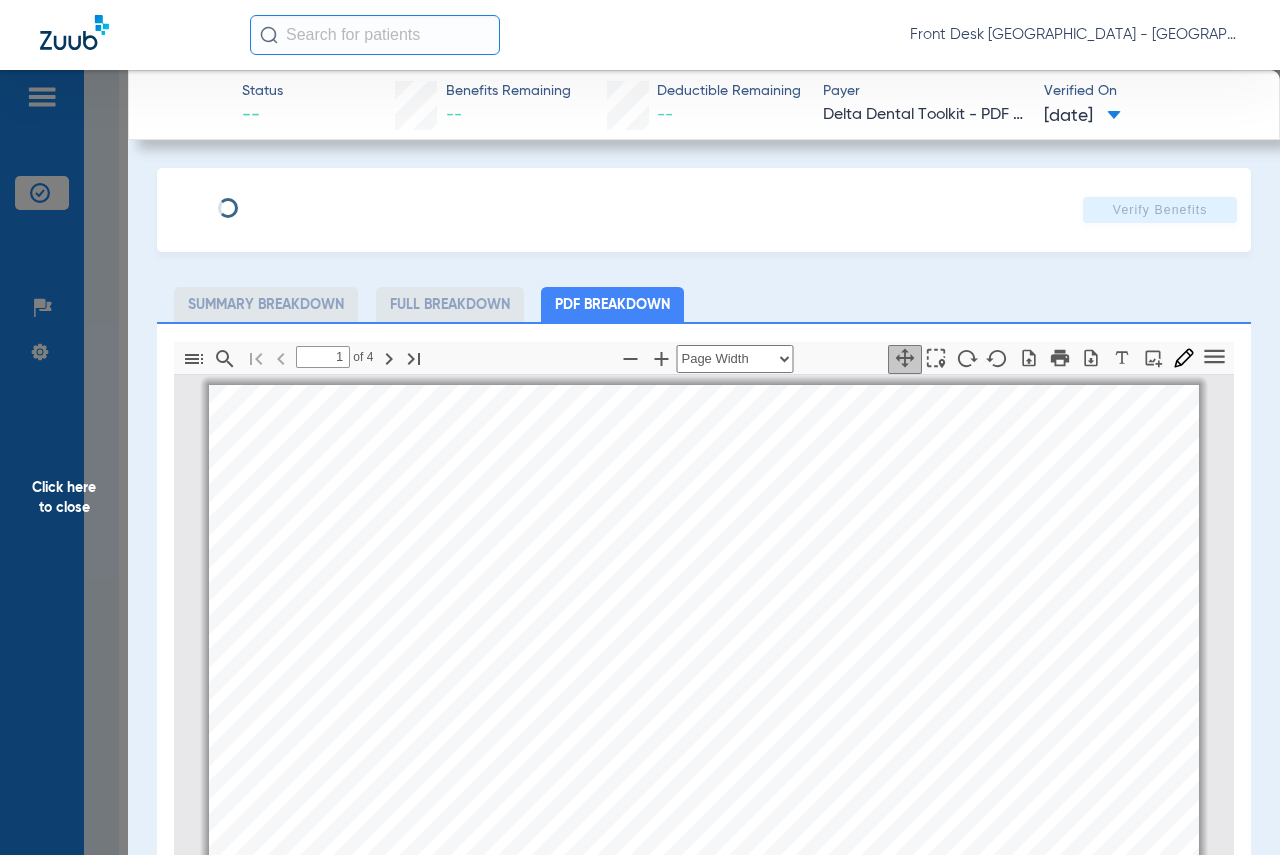 scroll, scrollTop: 10, scrollLeft: 0, axis: vertical 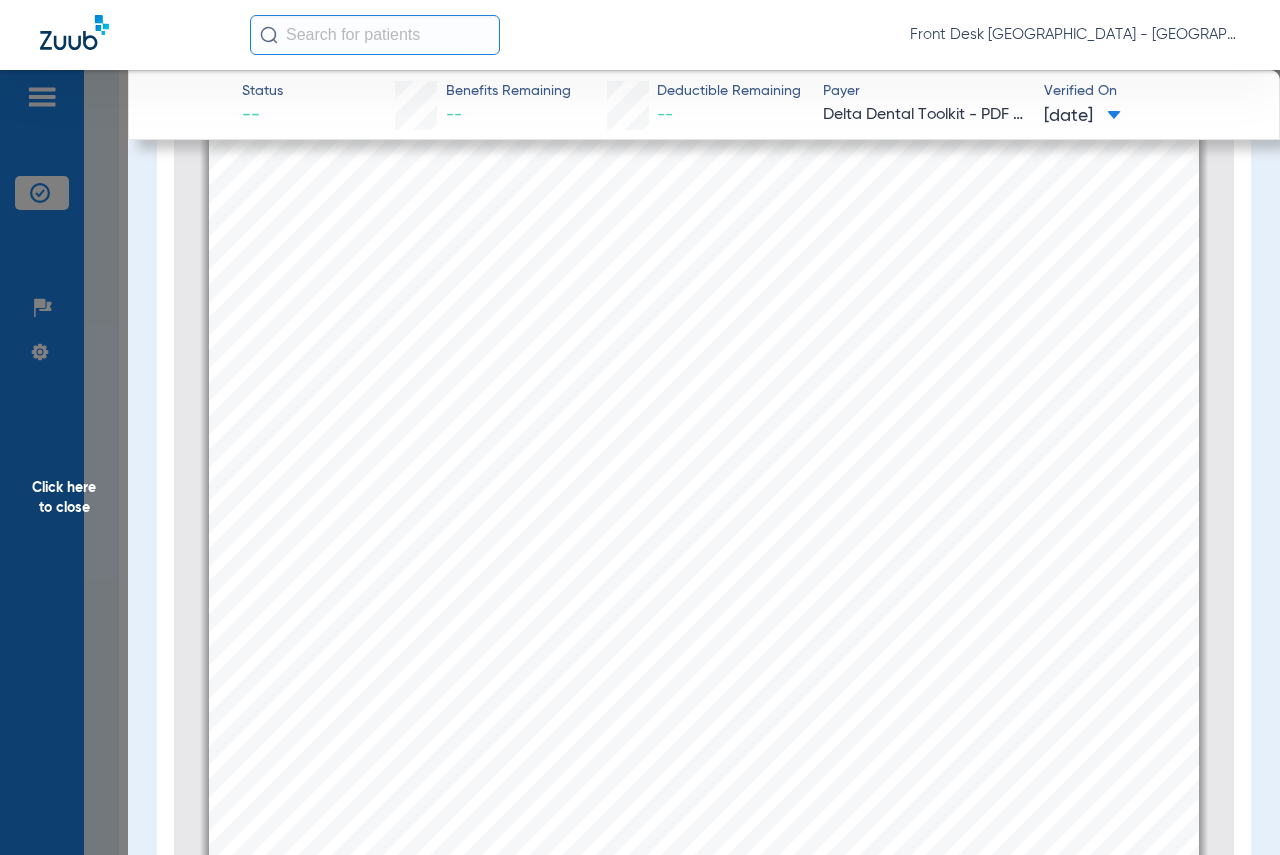 click on "Click here to close" 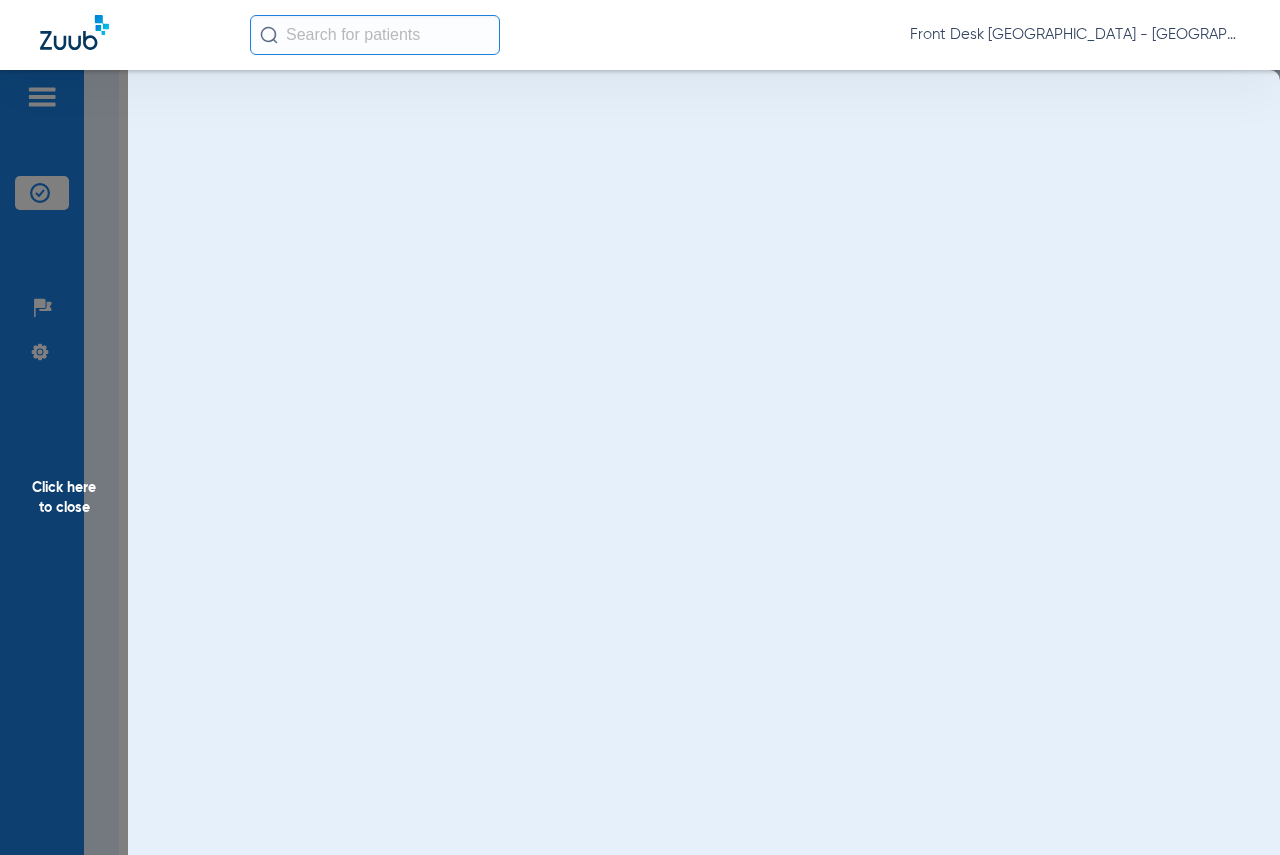 scroll, scrollTop: 0, scrollLeft: 0, axis: both 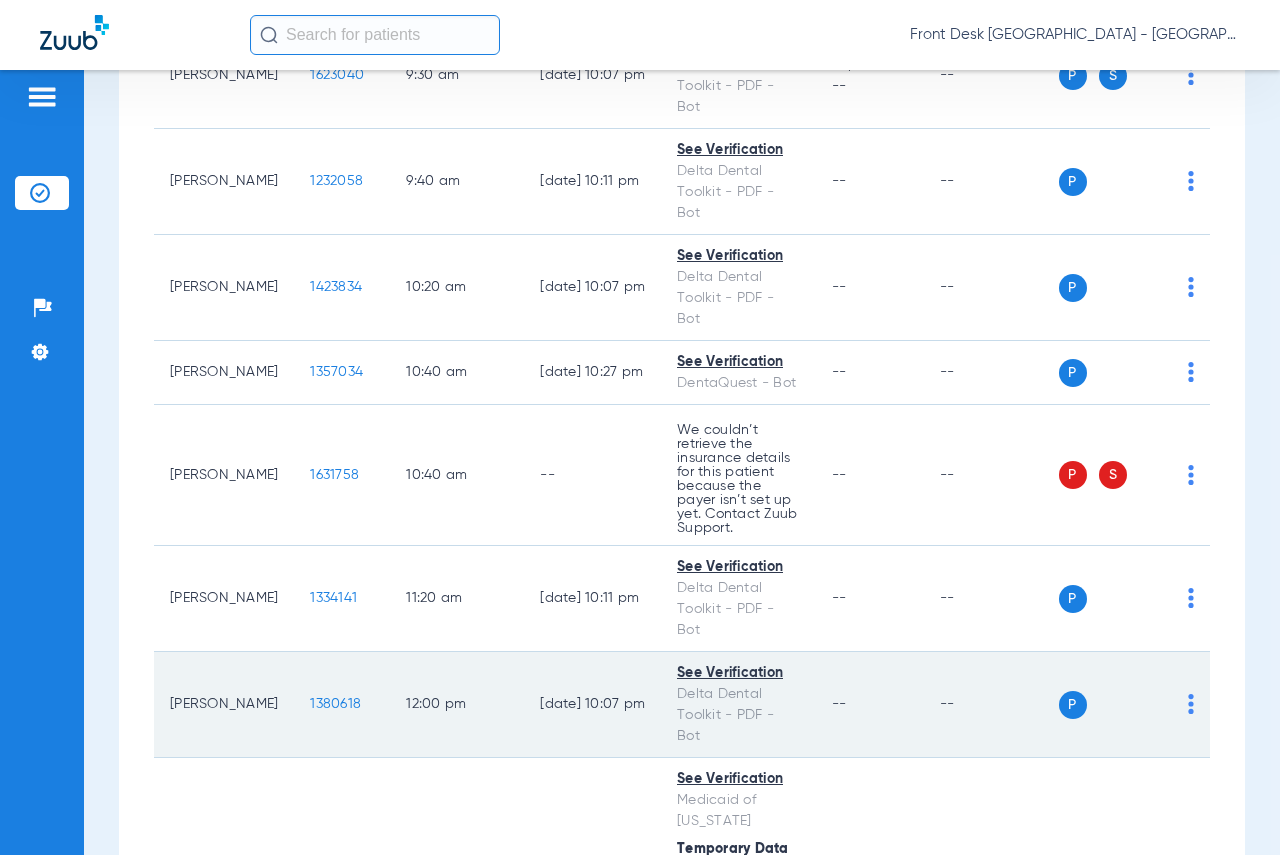click on "1380618" 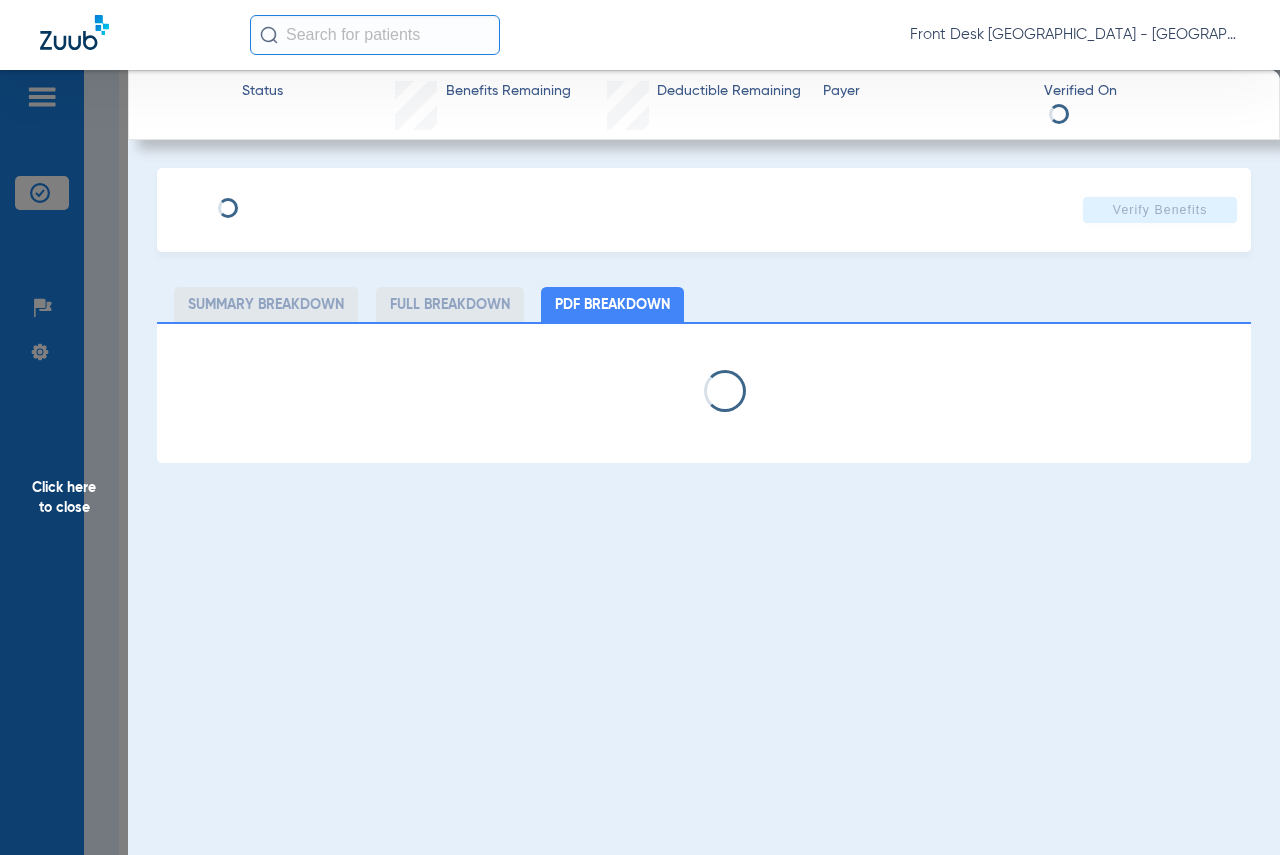 select on "page-width" 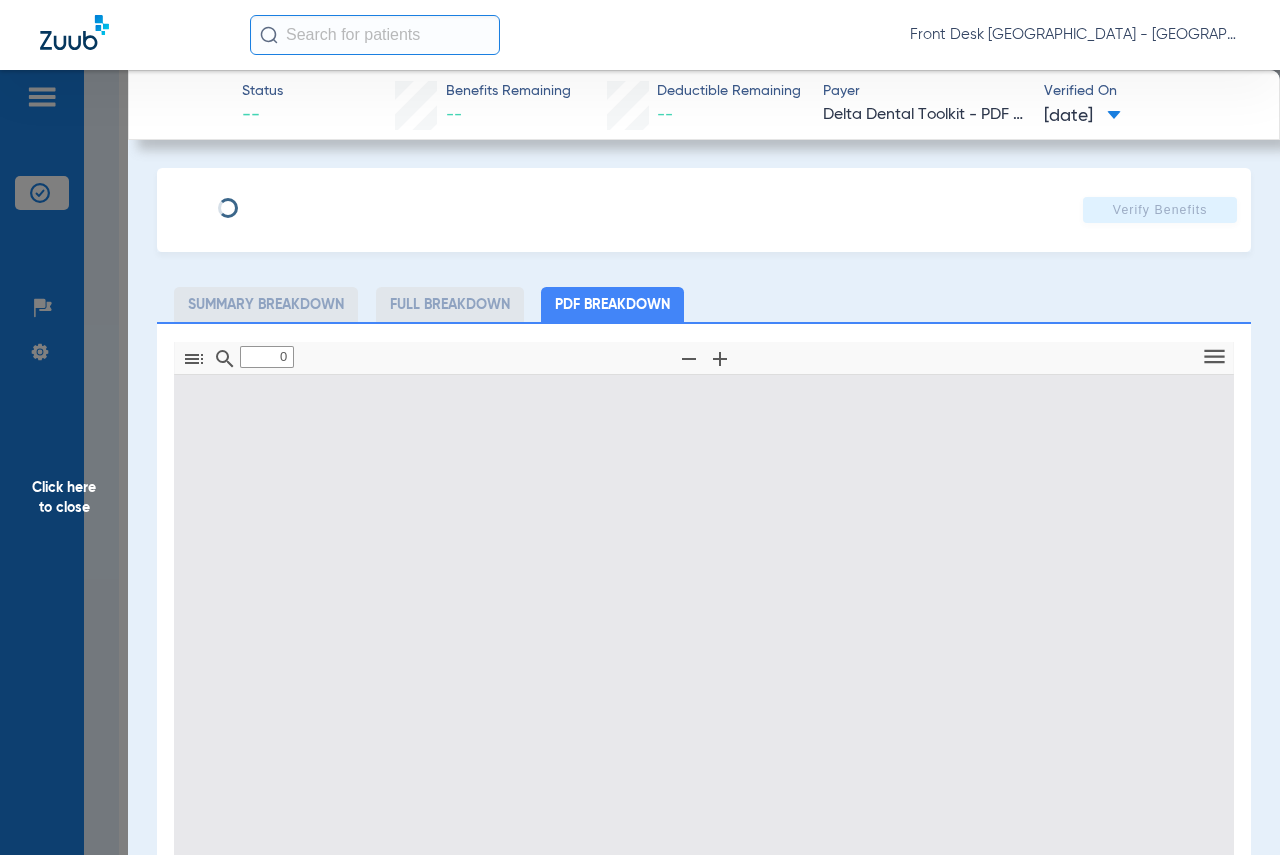 type on "1" 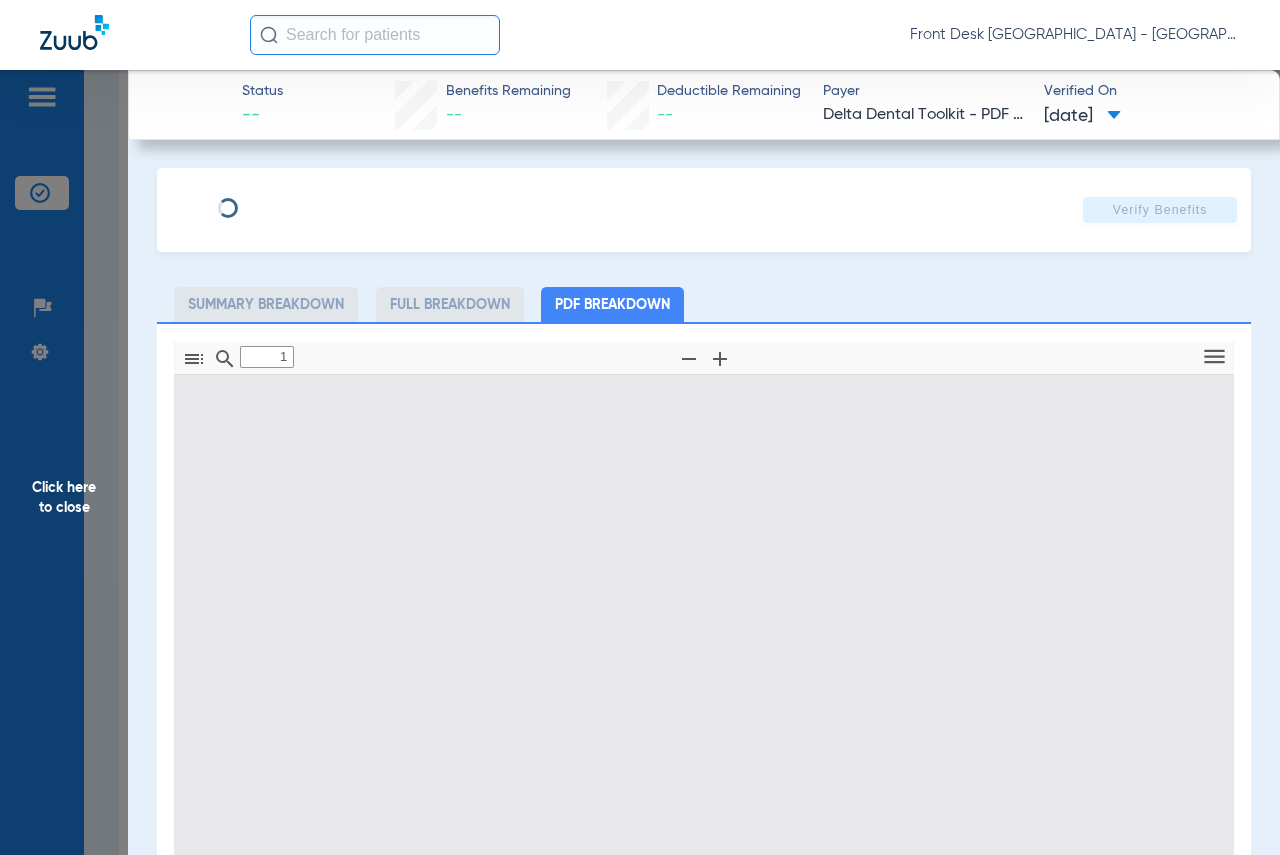 scroll, scrollTop: 10, scrollLeft: 0, axis: vertical 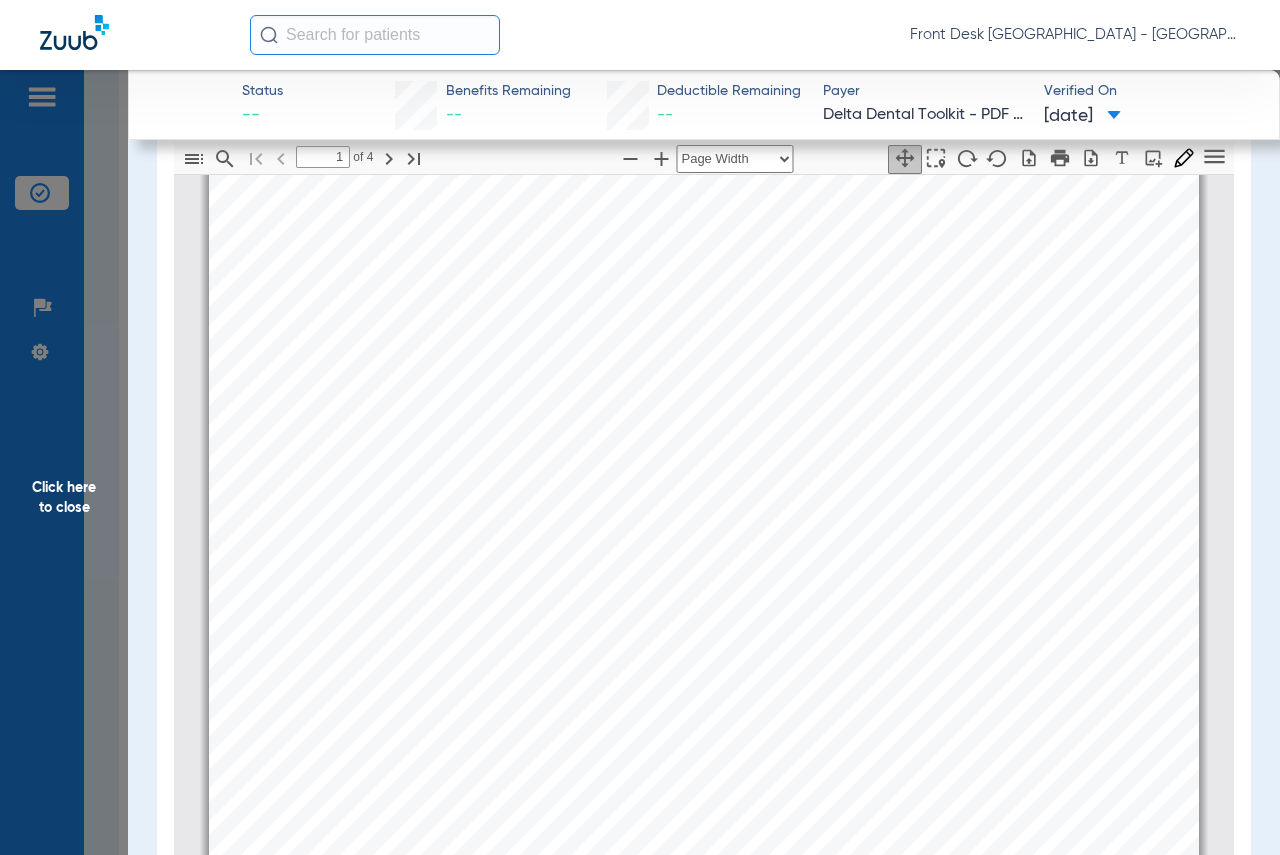 drag, startPoint x: 123, startPoint y: 526, endPoint x: 106, endPoint y: 515, distance: 20.248457 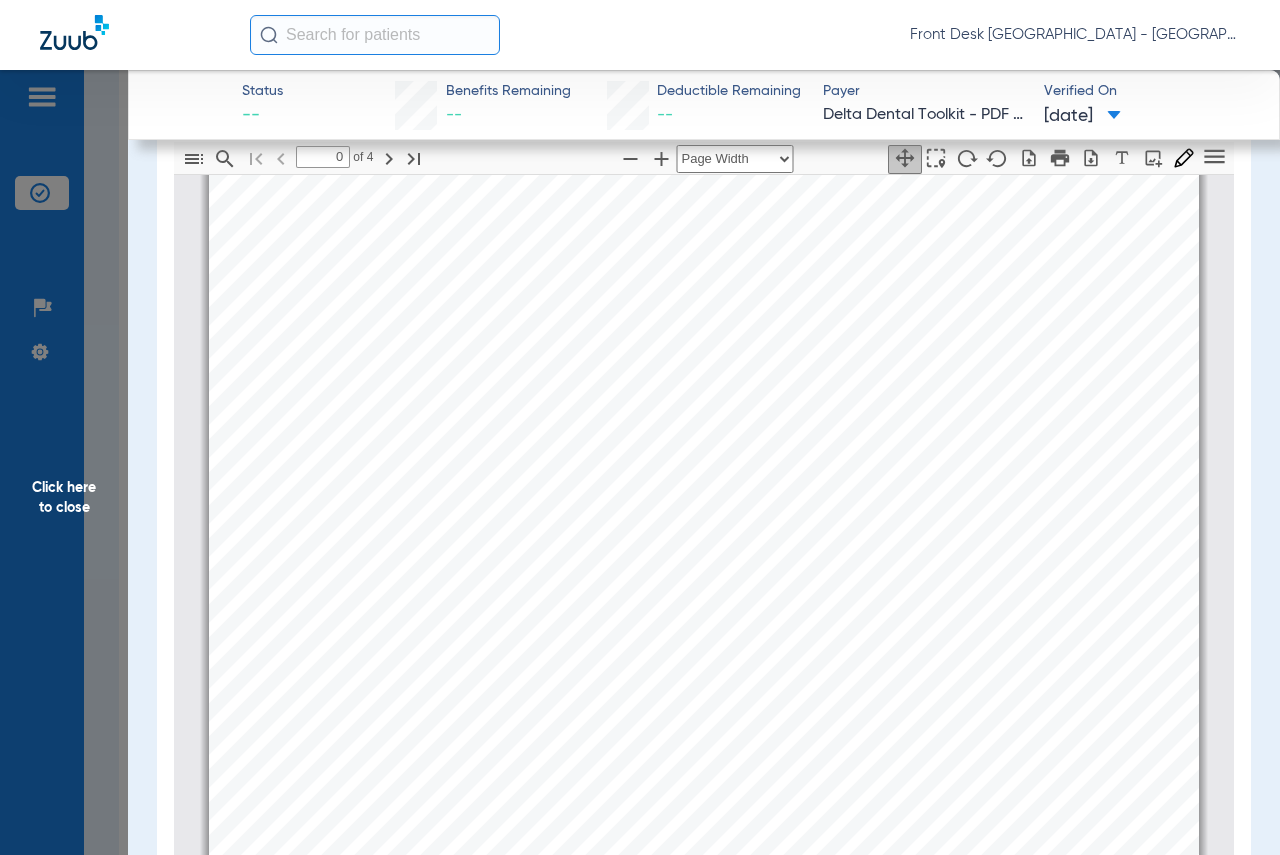 scroll, scrollTop: 0, scrollLeft: 0, axis: both 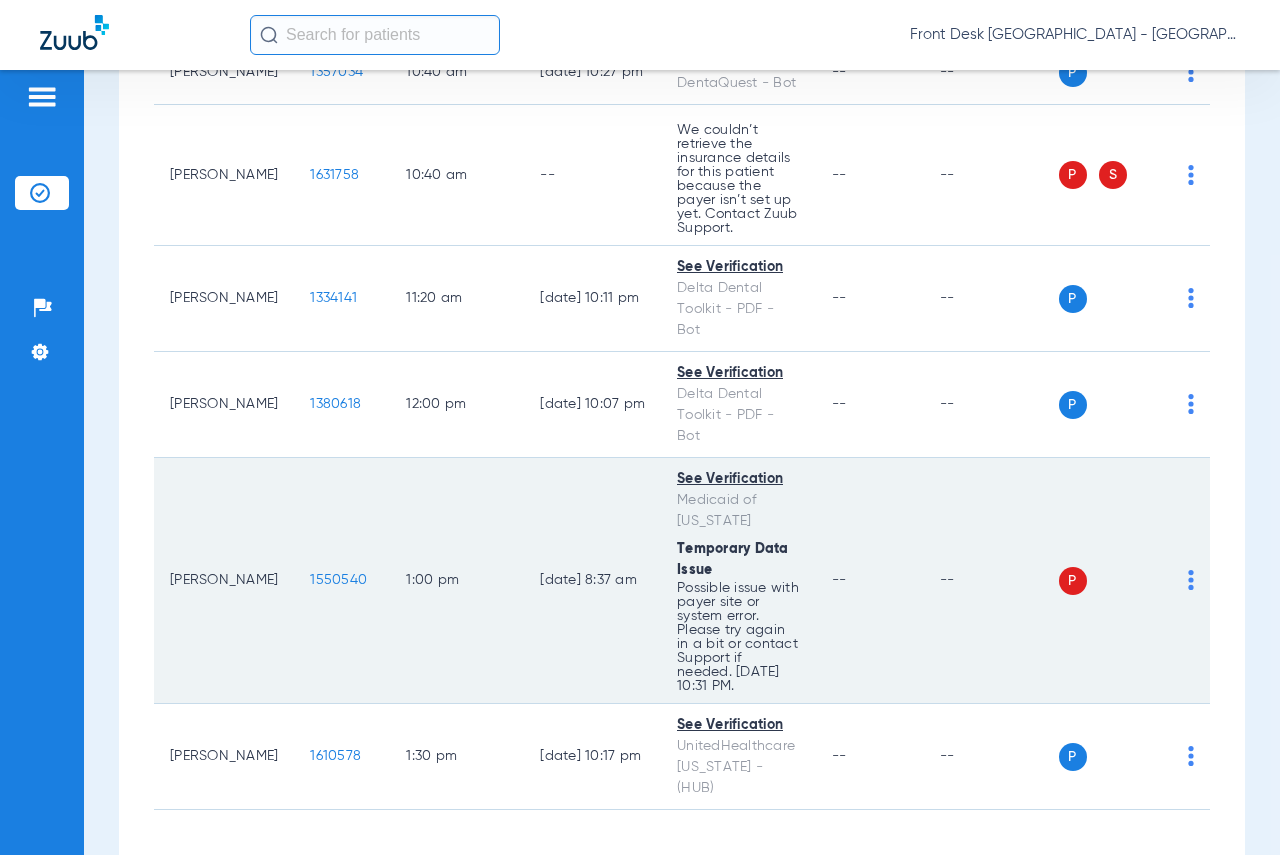 click on "1550540" 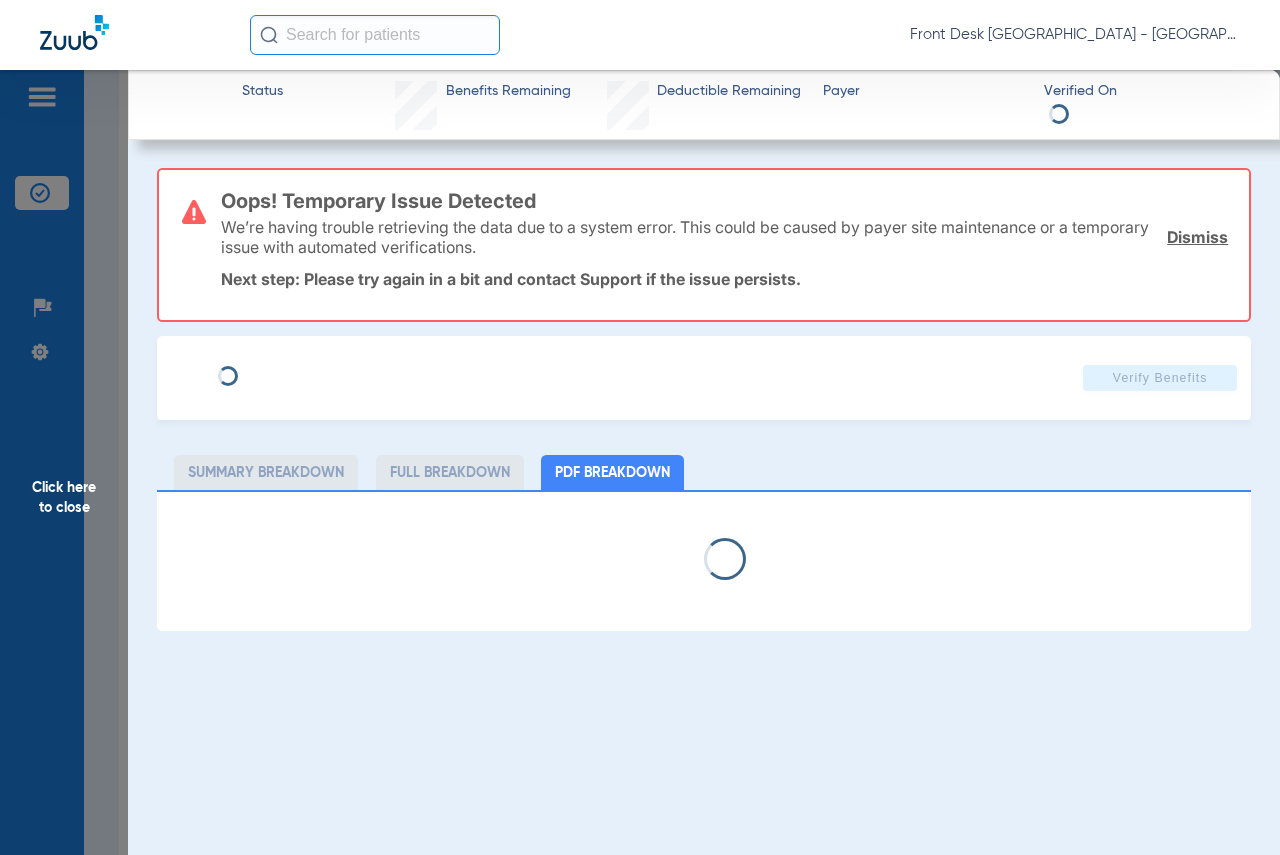 select on "page-width" 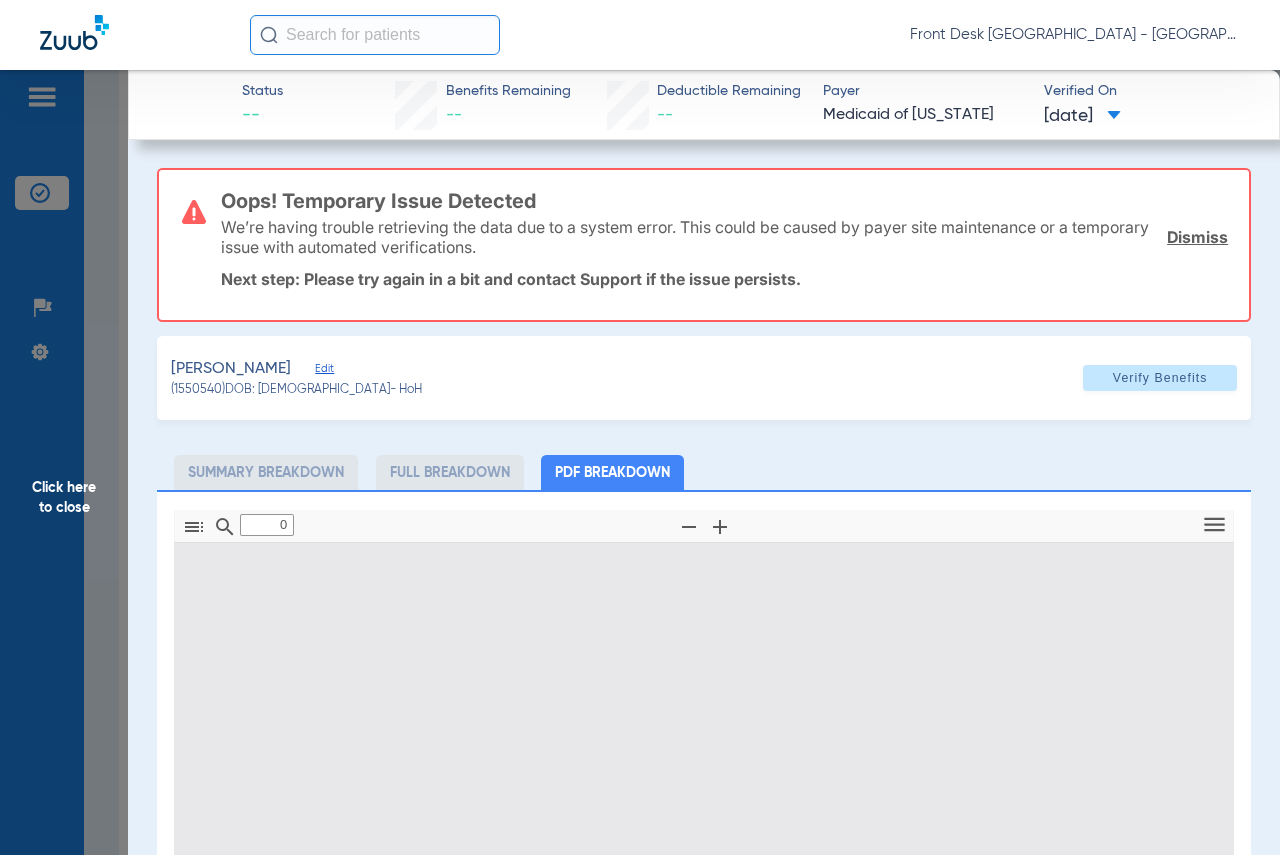 type on "1" 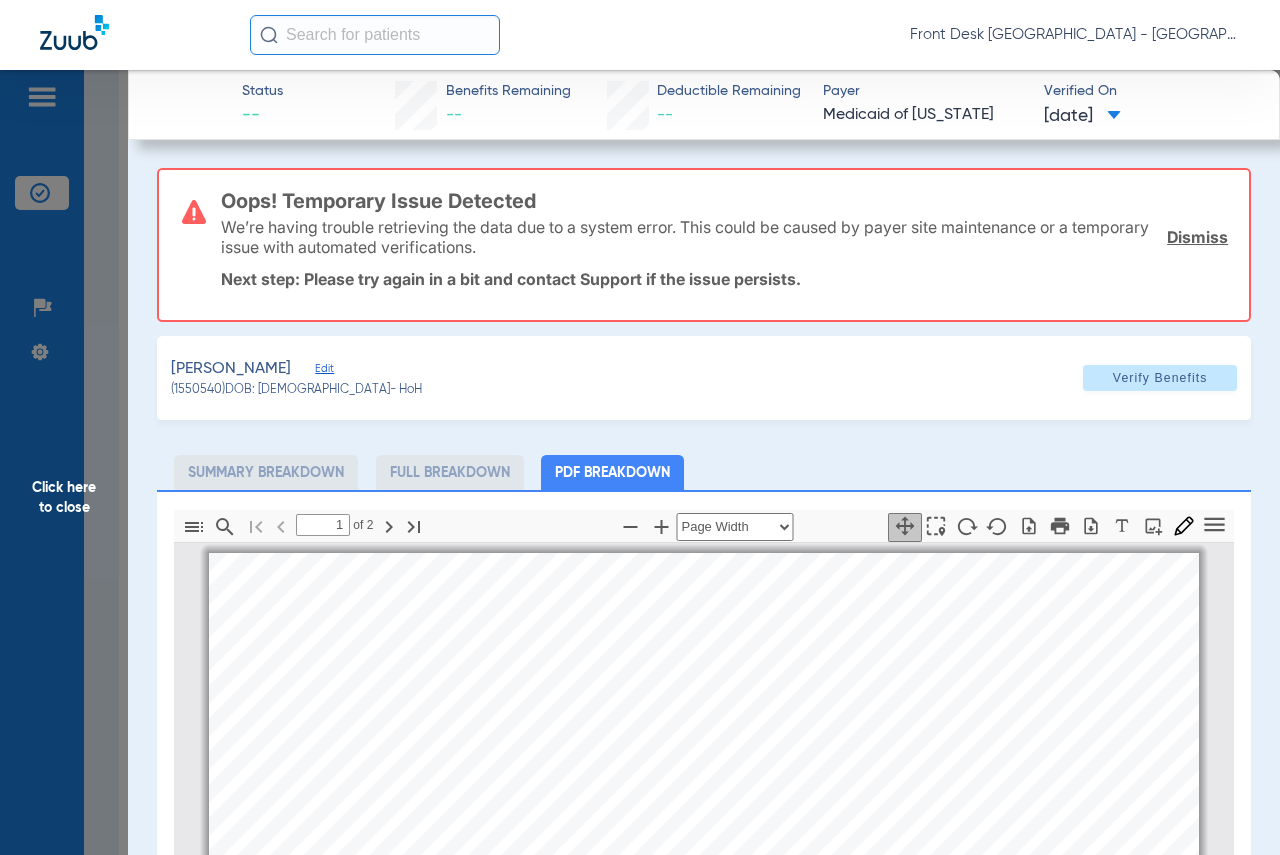scroll, scrollTop: 10, scrollLeft: 0, axis: vertical 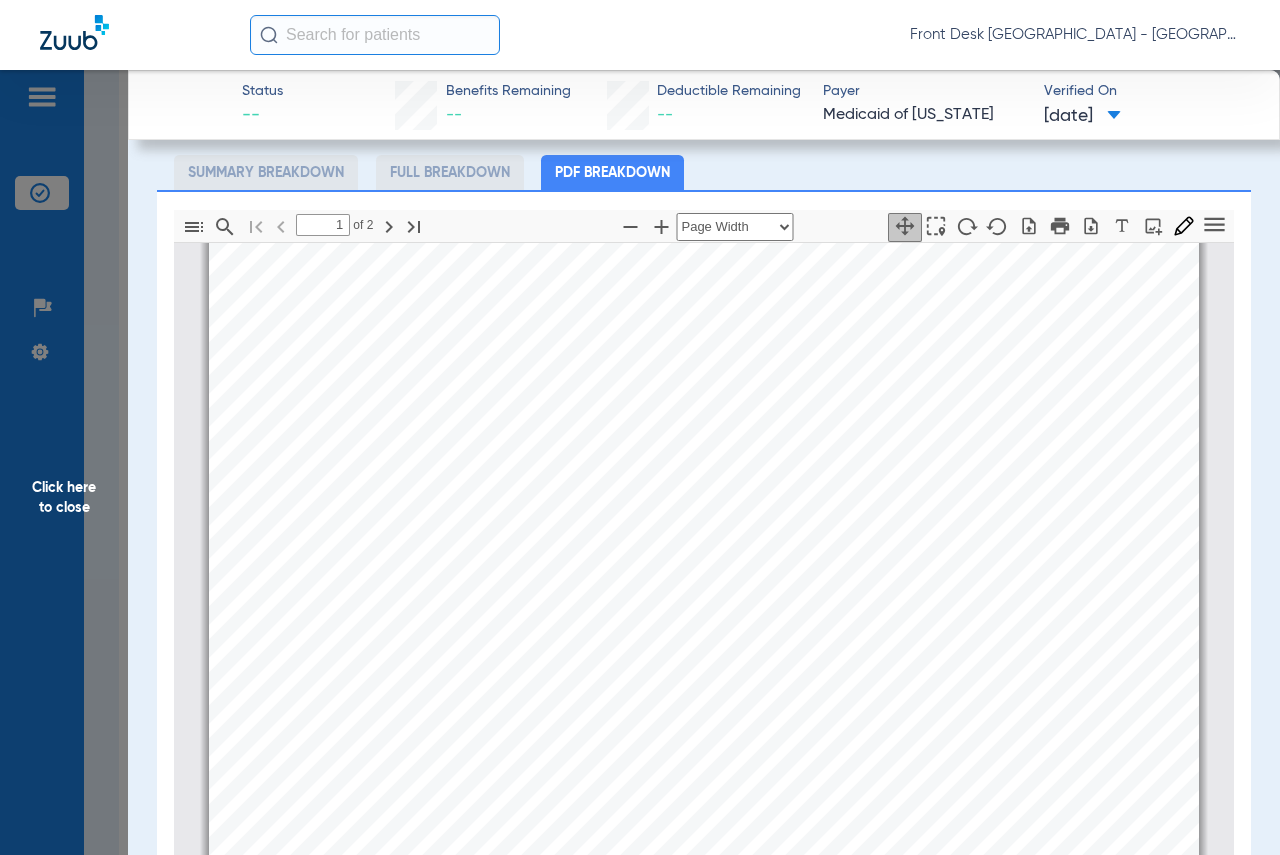 drag, startPoint x: 14, startPoint y: 576, endPoint x: 170, endPoint y: 568, distance: 156.20499 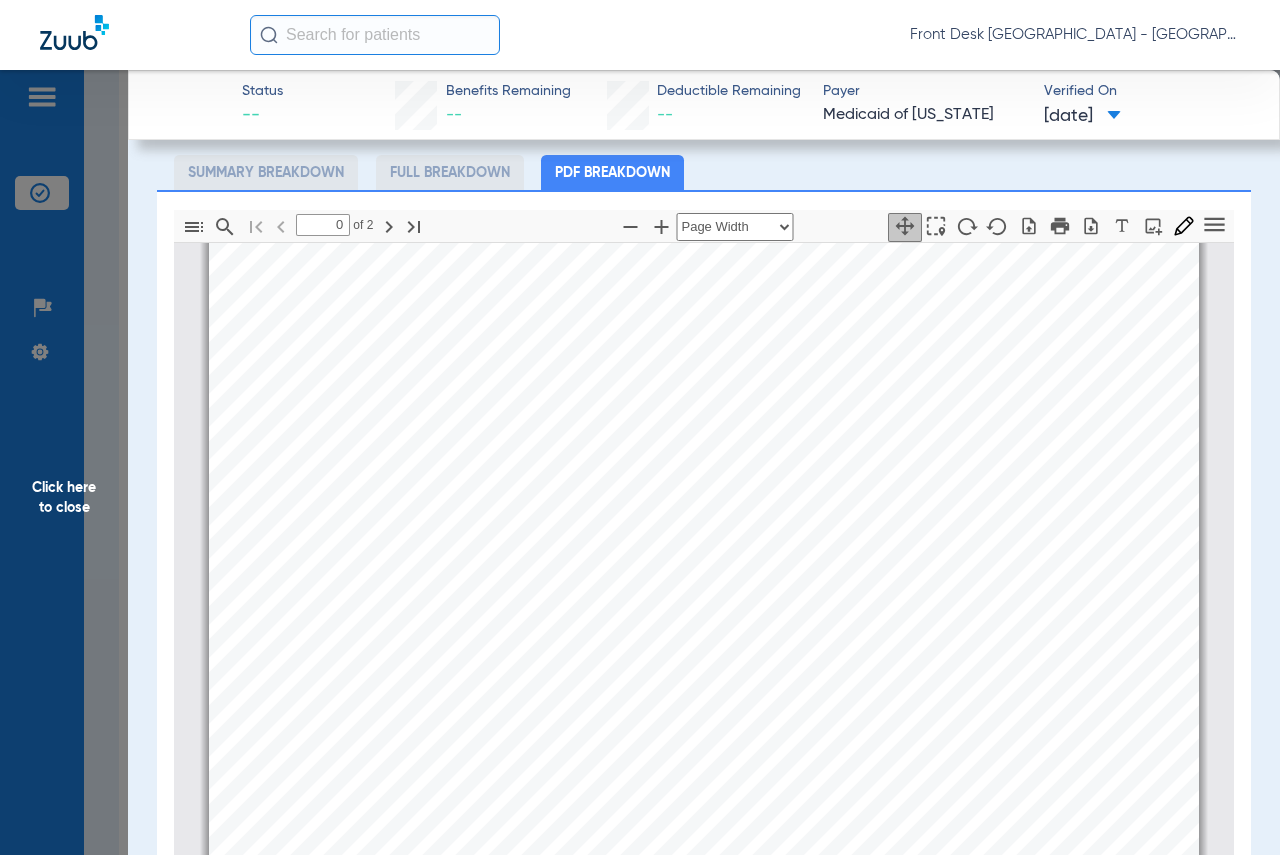 scroll, scrollTop: 0, scrollLeft: 0, axis: both 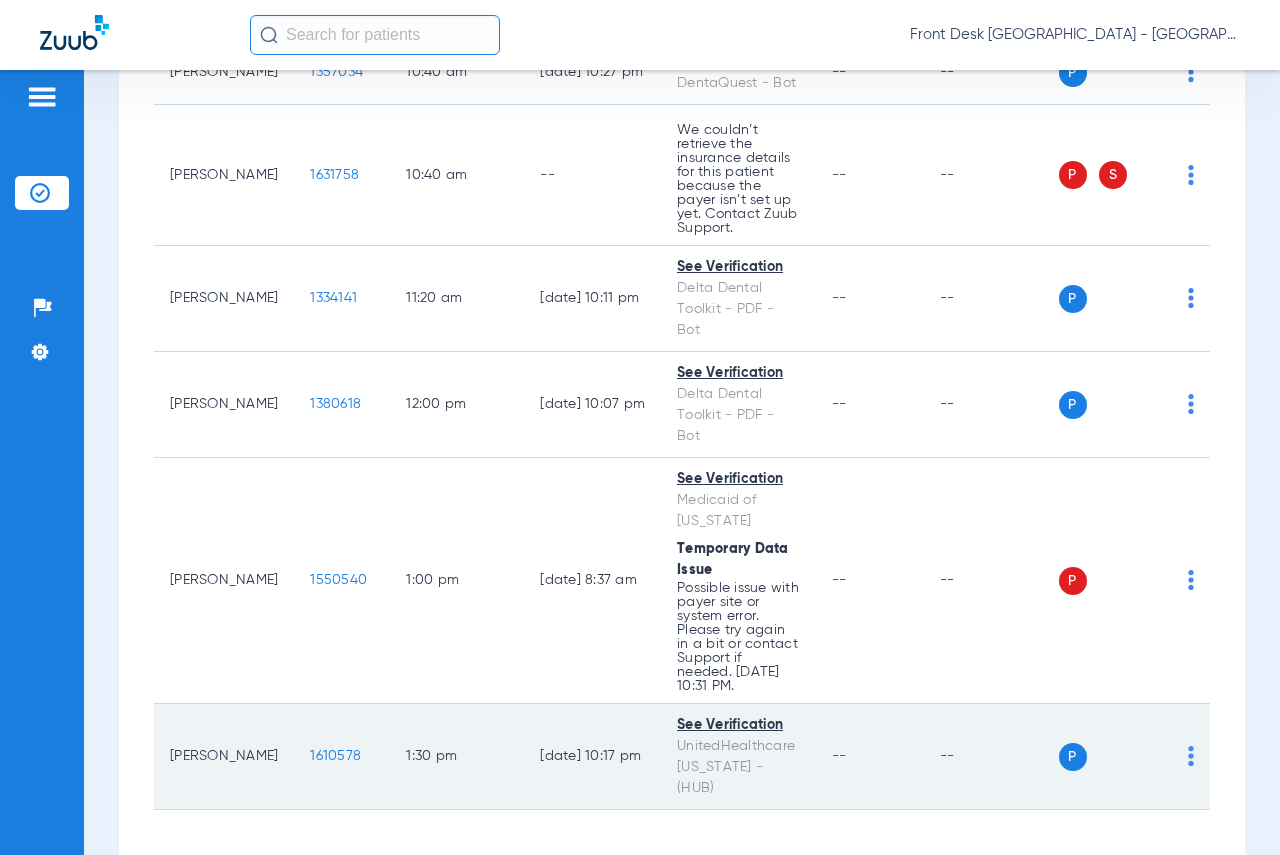 click on "1610578" 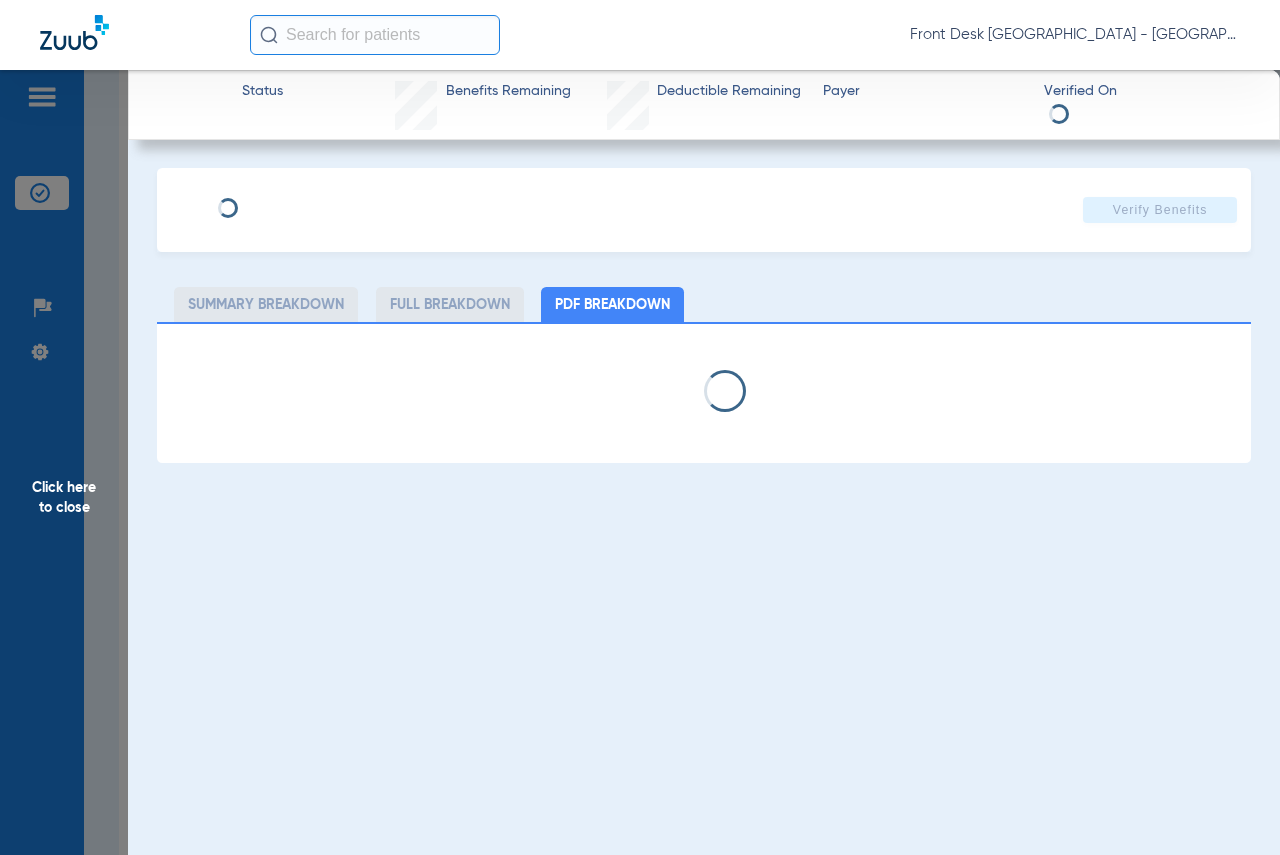 select on "page-width" 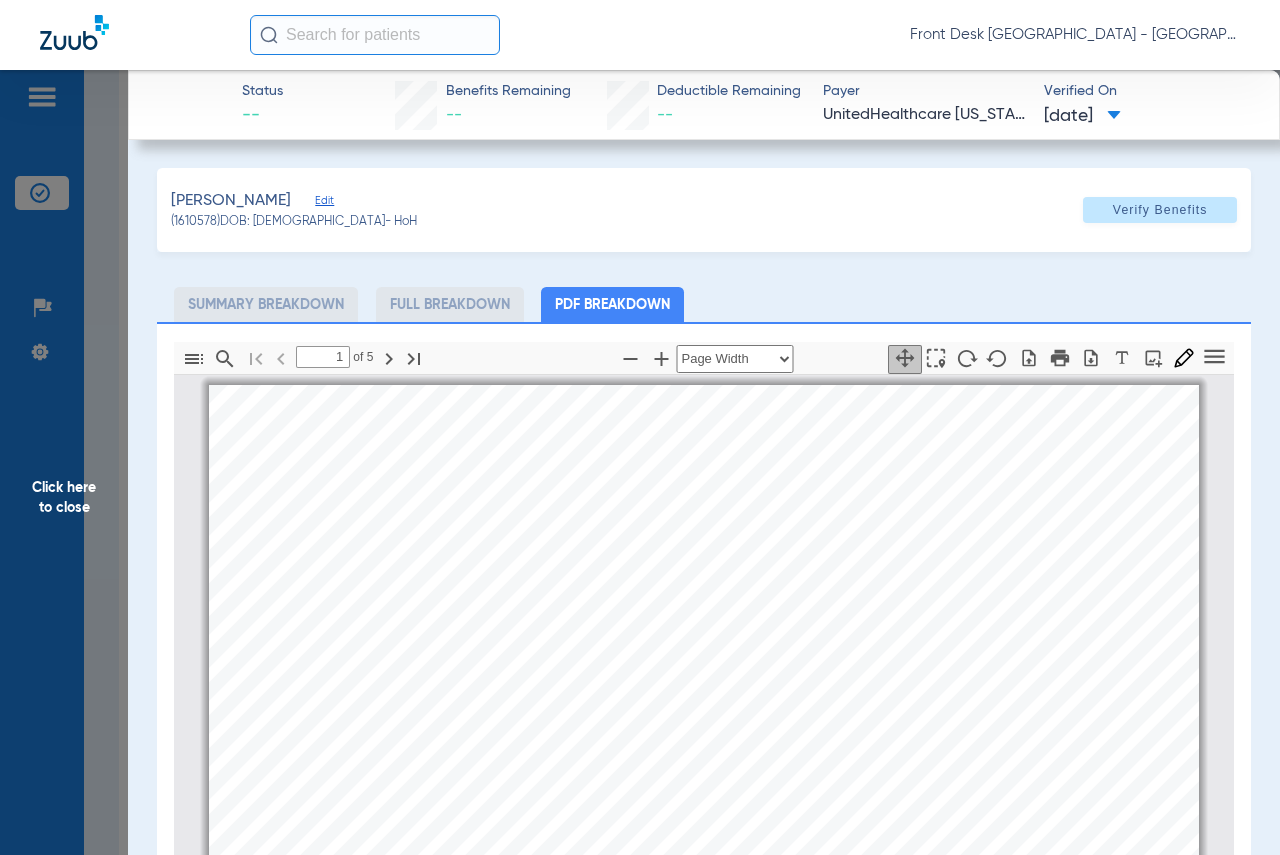 scroll, scrollTop: 10, scrollLeft: 0, axis: vertical 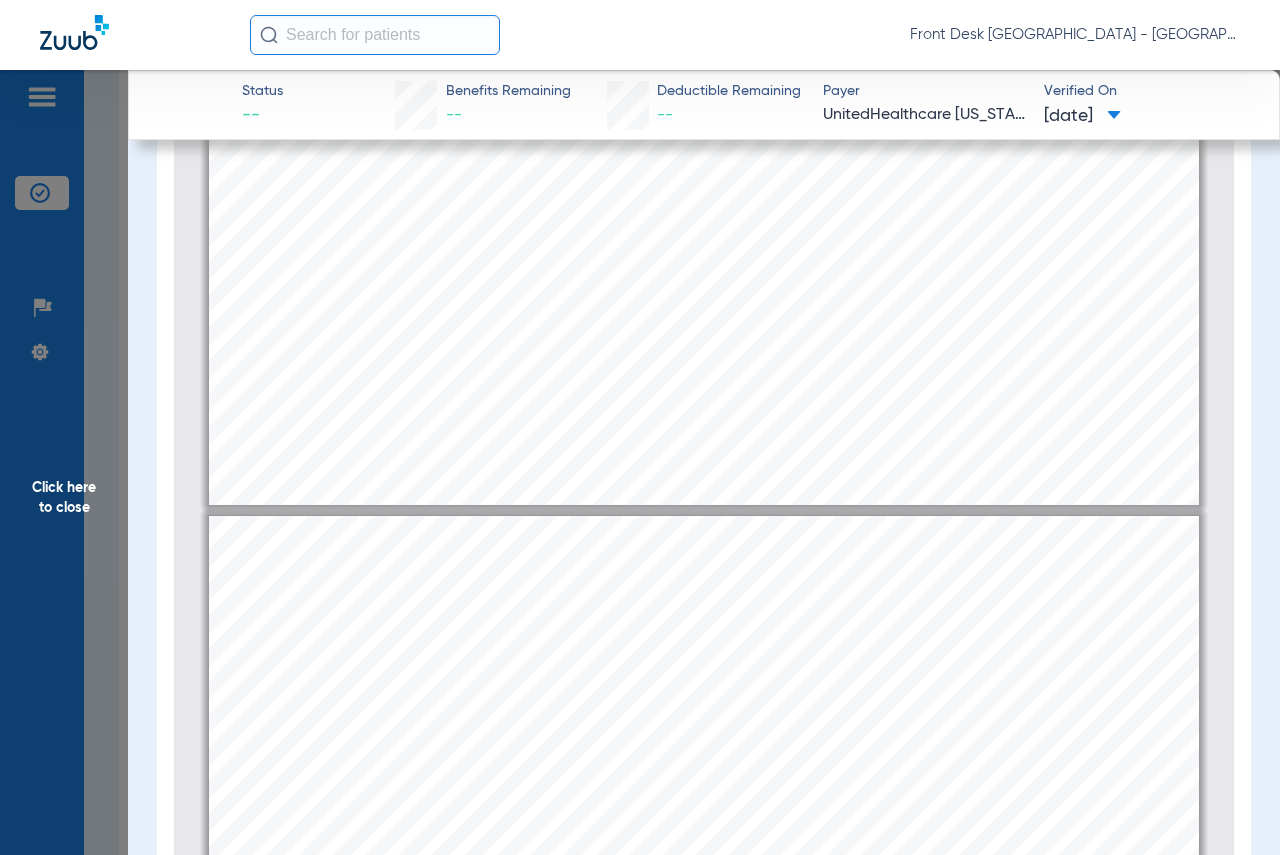 type on "4" 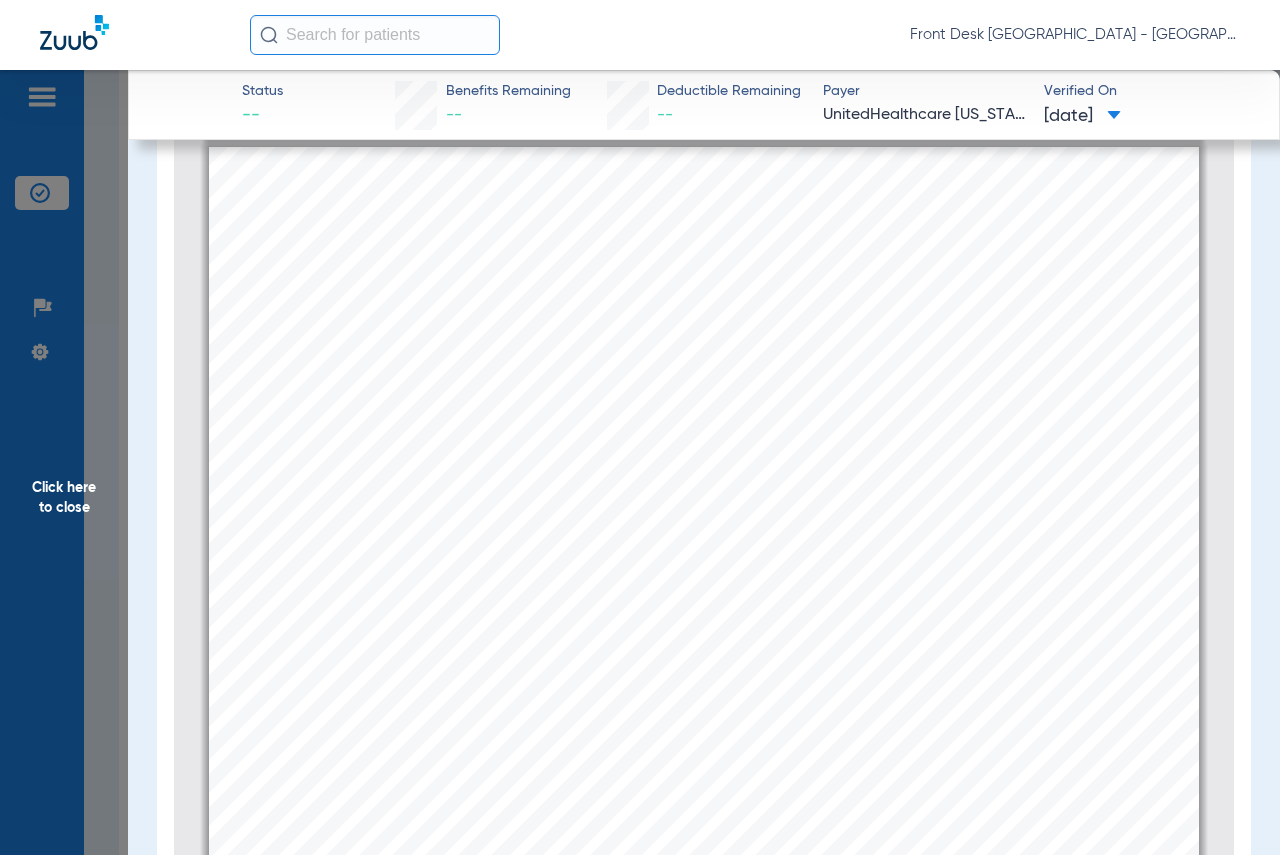 scroll, scrollTop: 4010, scrollLeft: 0, axis: vertical 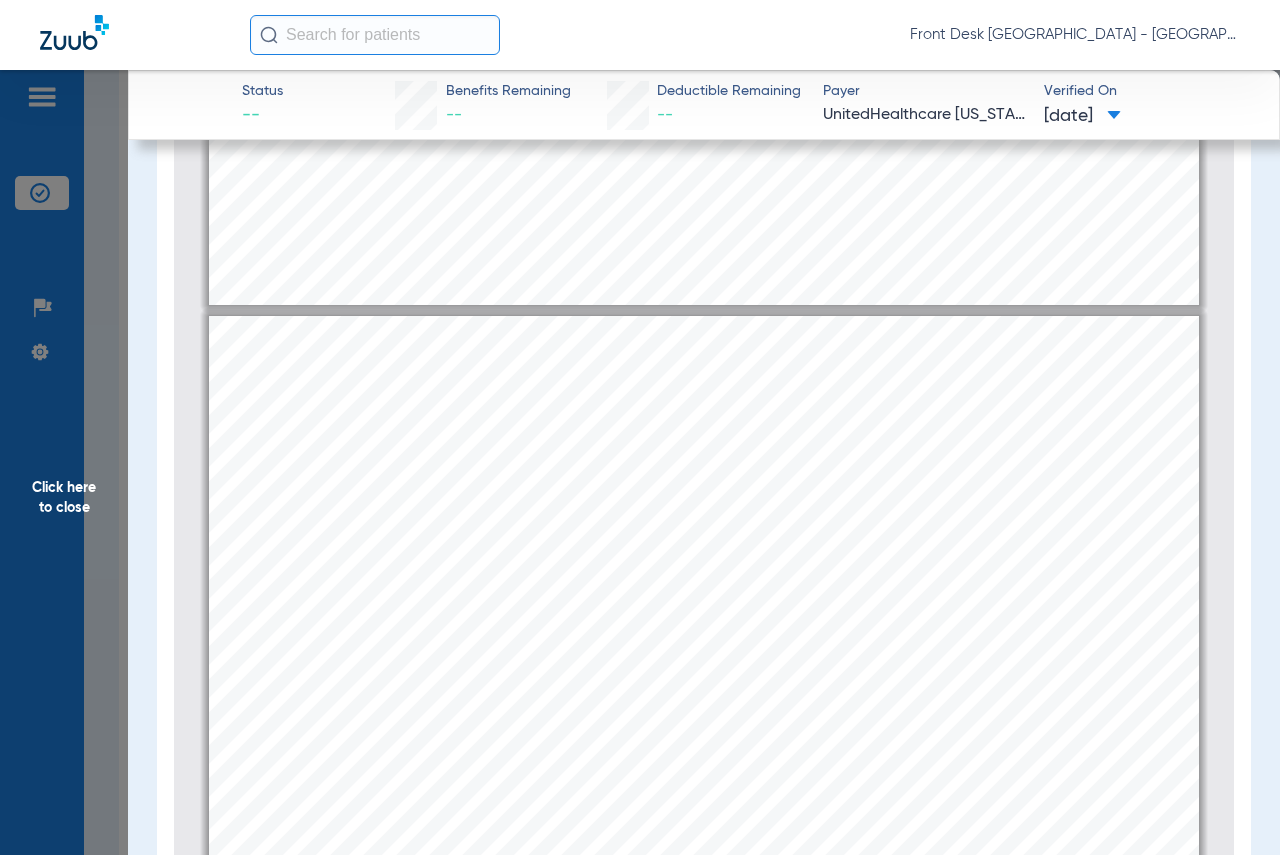drag, startPoint x: 59, startPoint y: 495, endPoint x: 82, endPoint y: 496, distance: 23.021729 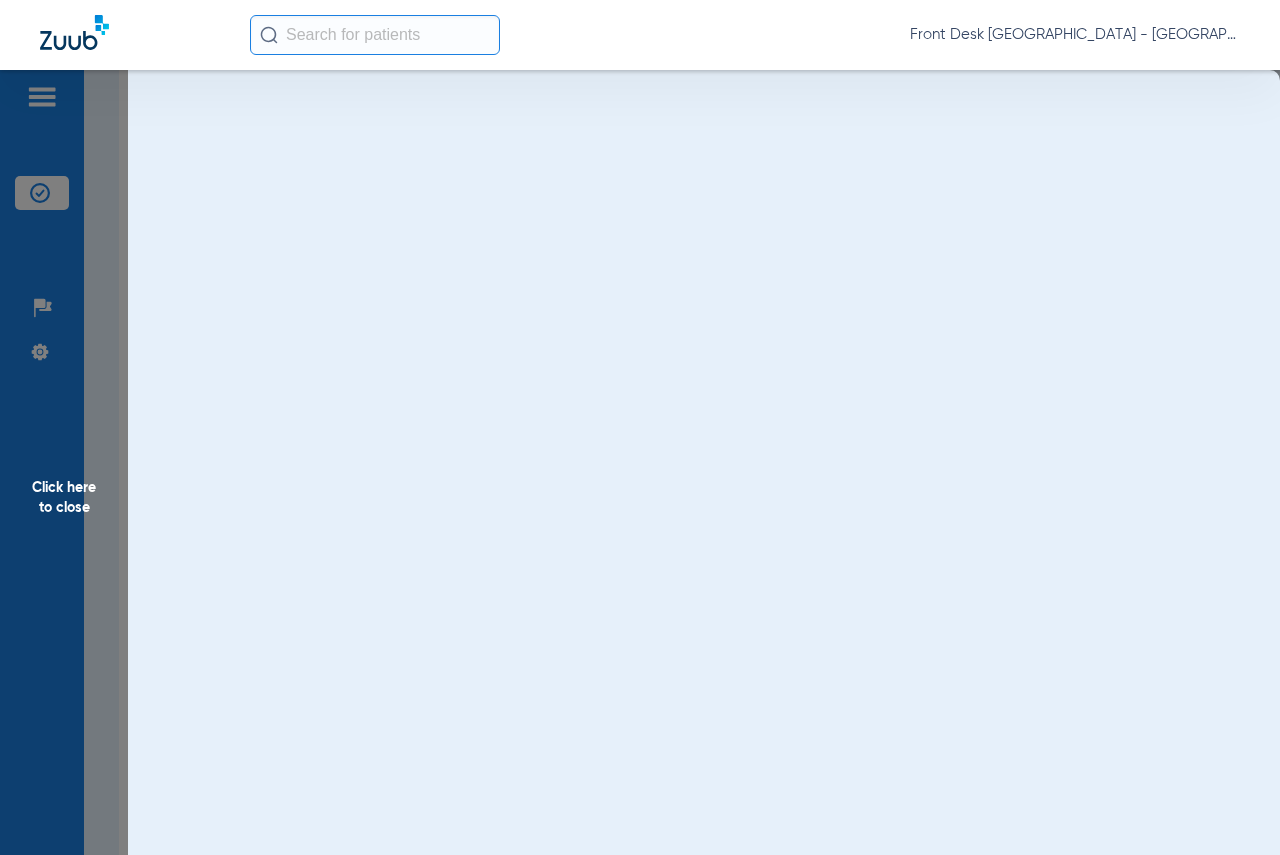 scroll, scrollTop: 0, scrollLeft: 0, axis: both 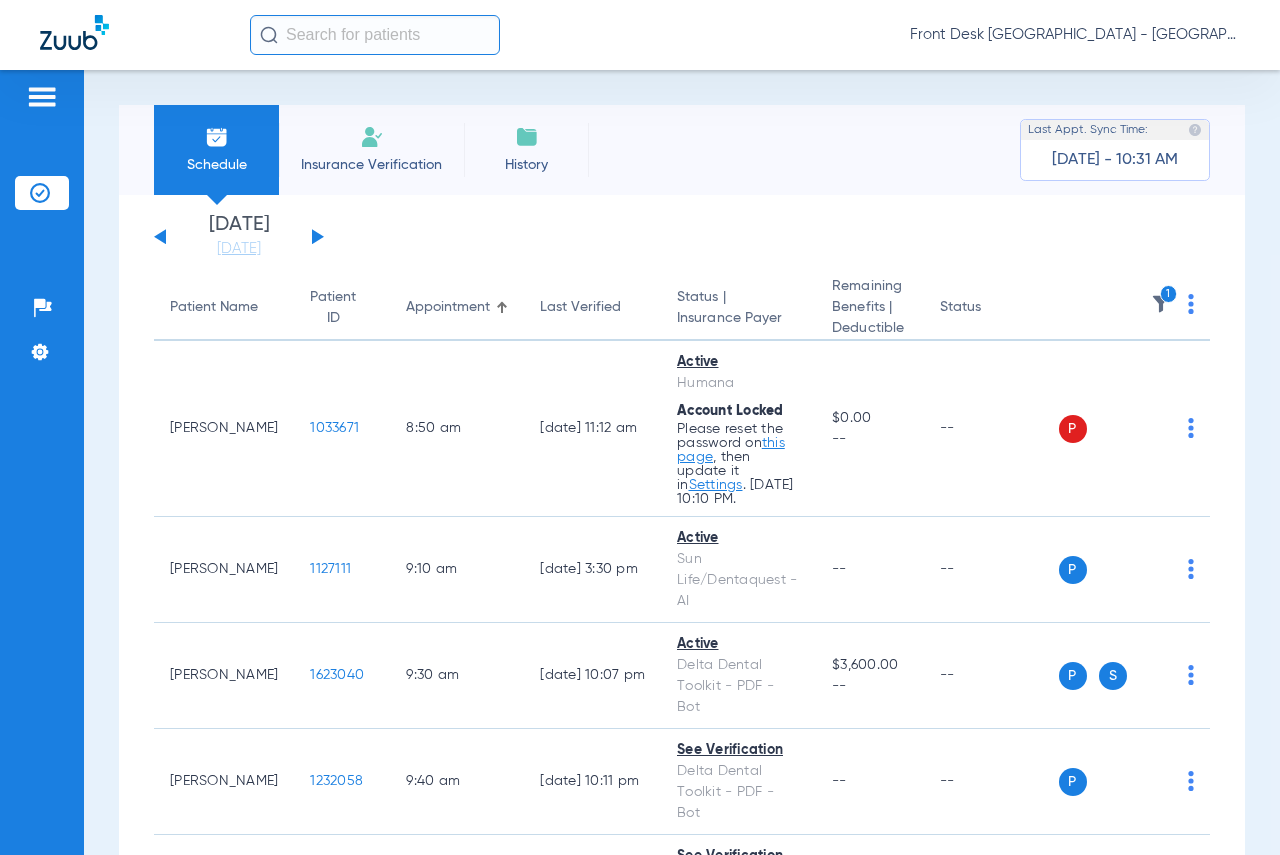 click on "1" 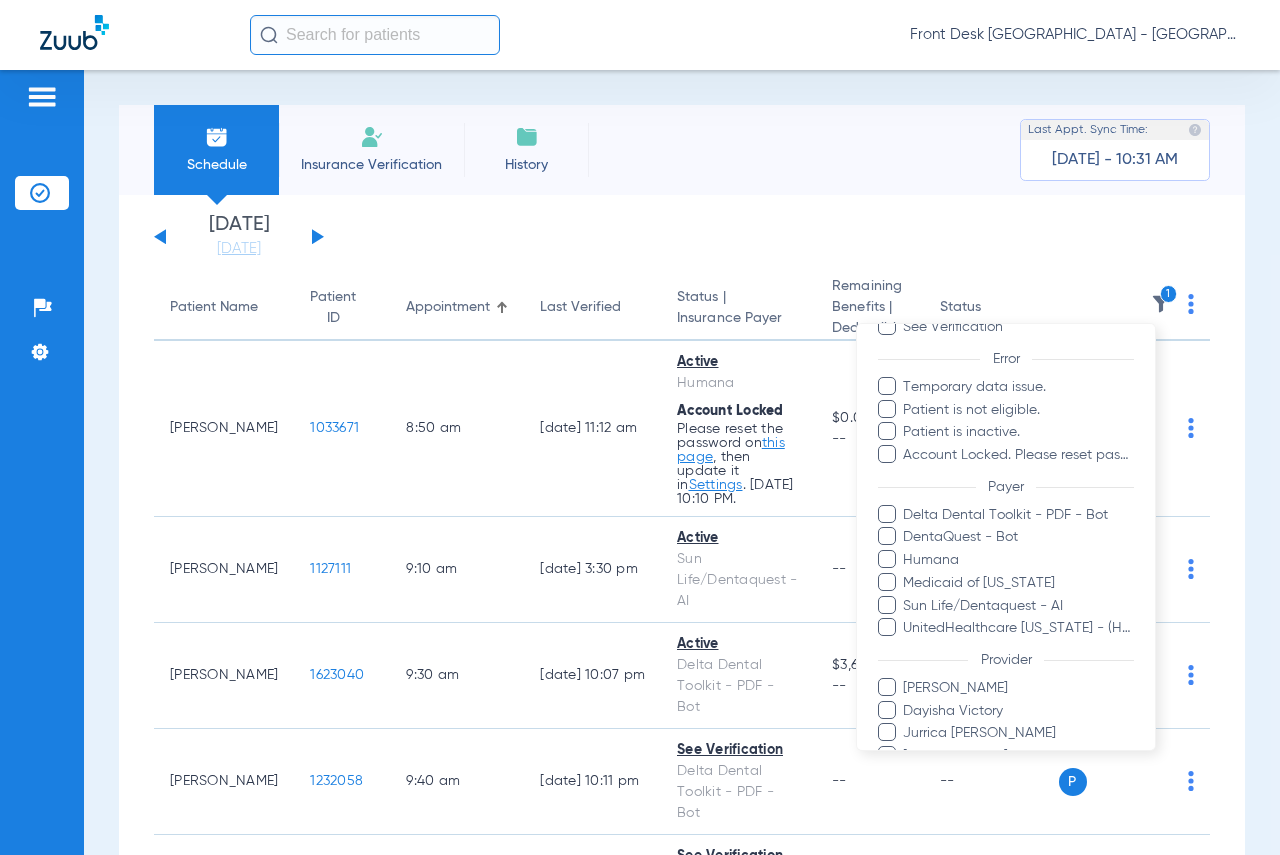 scroll, scrollTop: 279, scrollLeft: 0, axis: vertical 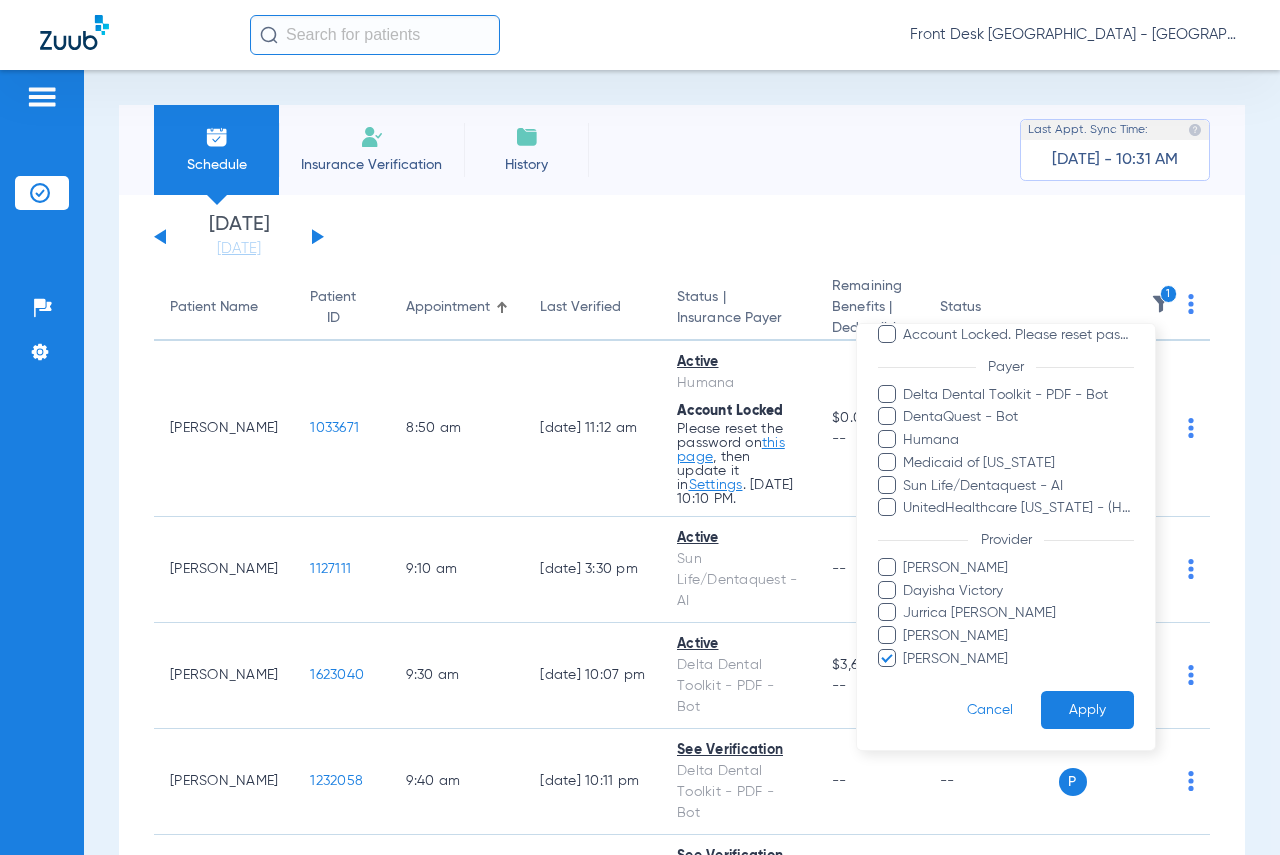 click on "Dayisha Victory" at bounding box center (1018, 590) 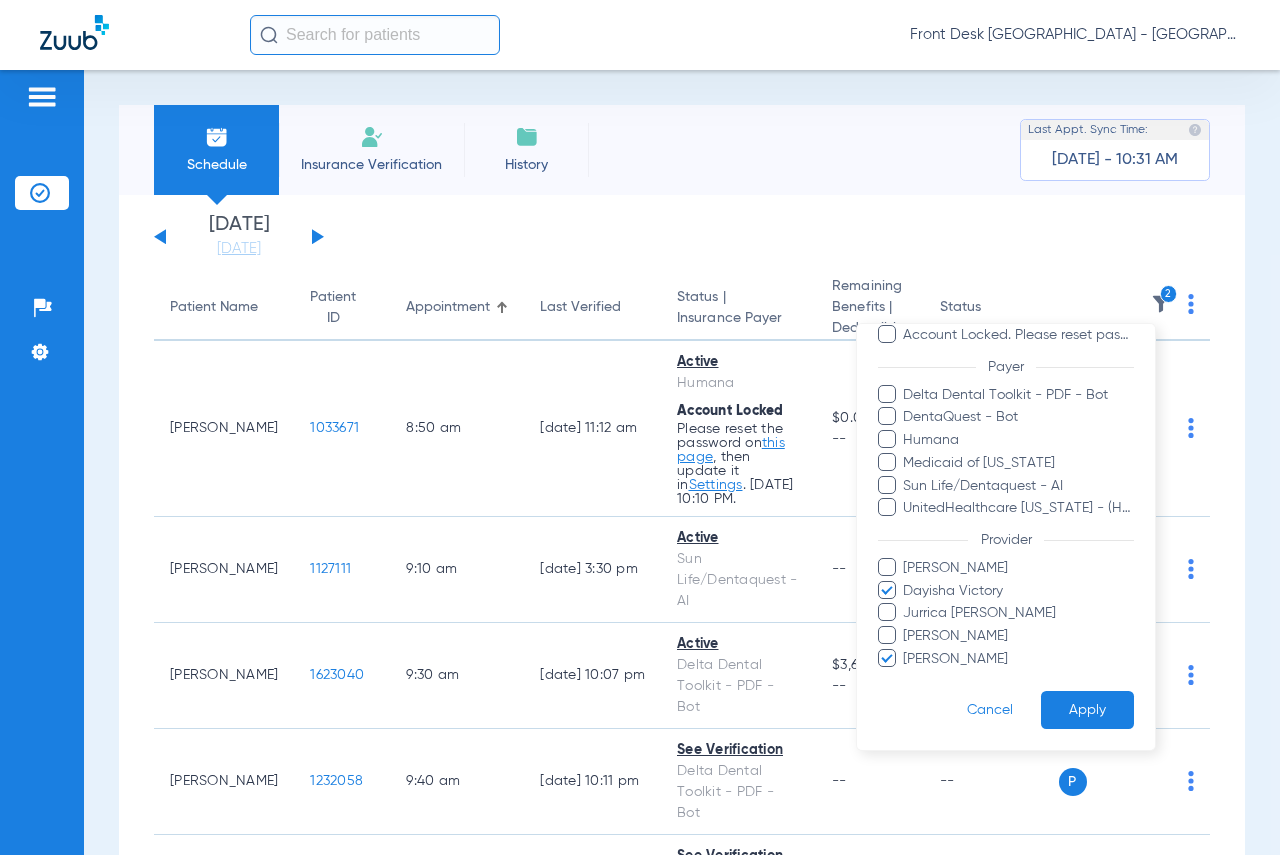 click on "[PERSON_NAME]" at bounding box center [1018, 658] 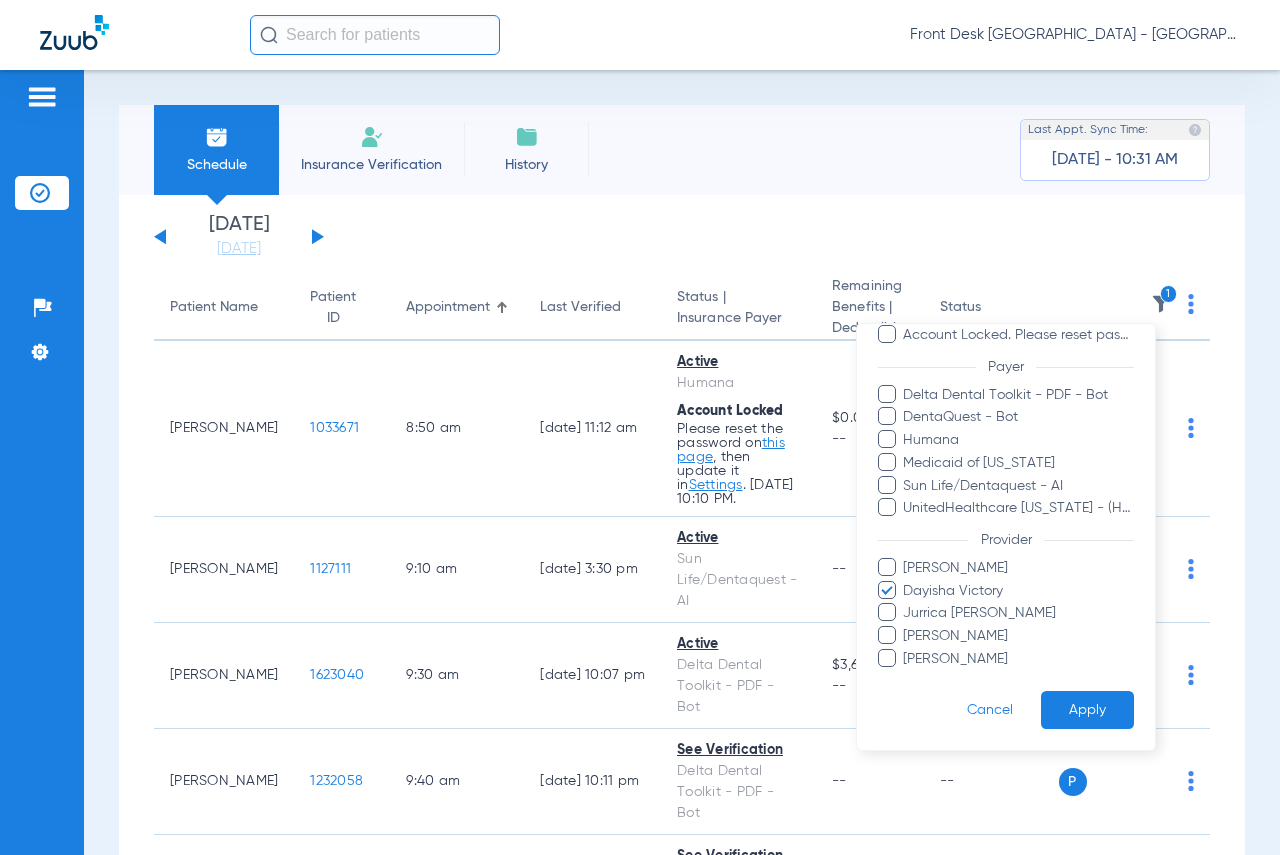 click on "Apply" at bounding box center [1087, 709] 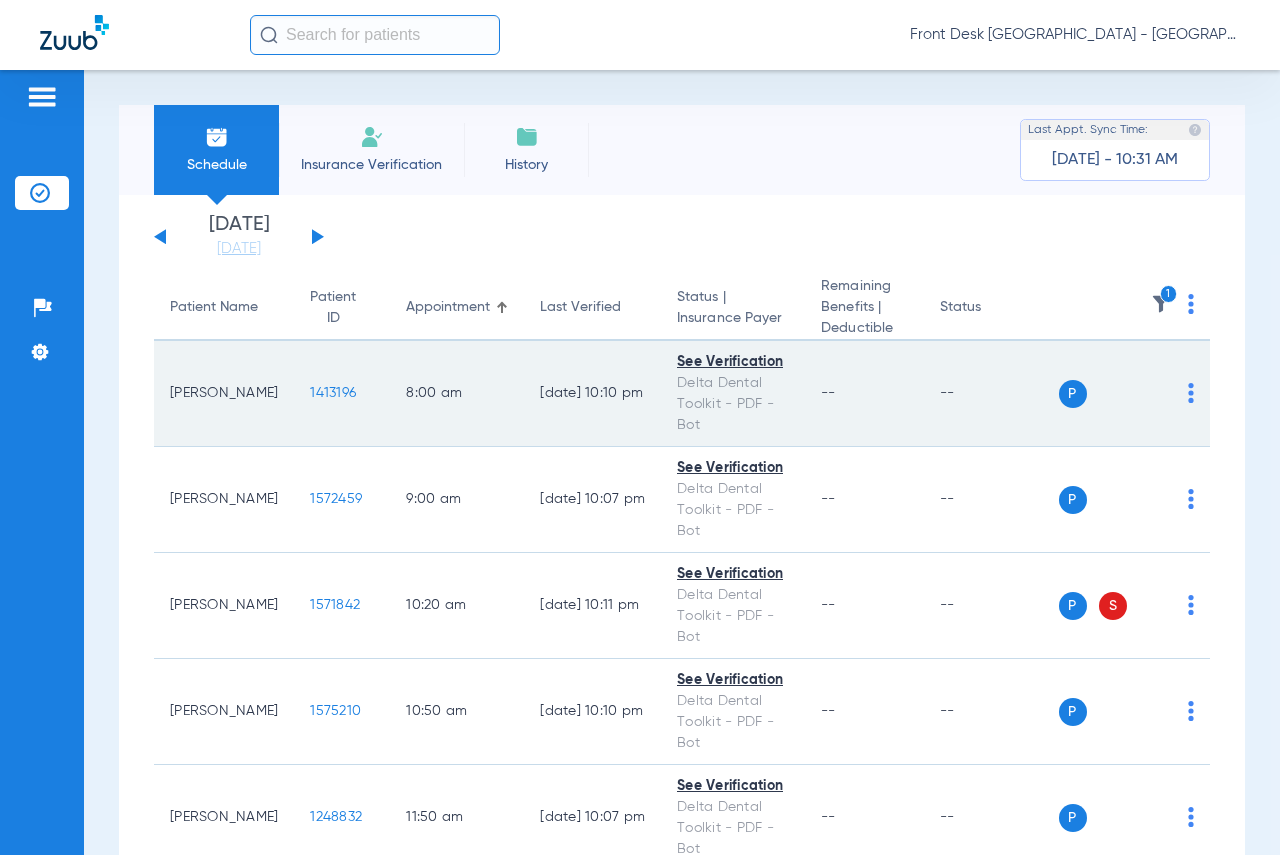 click on "1413196" 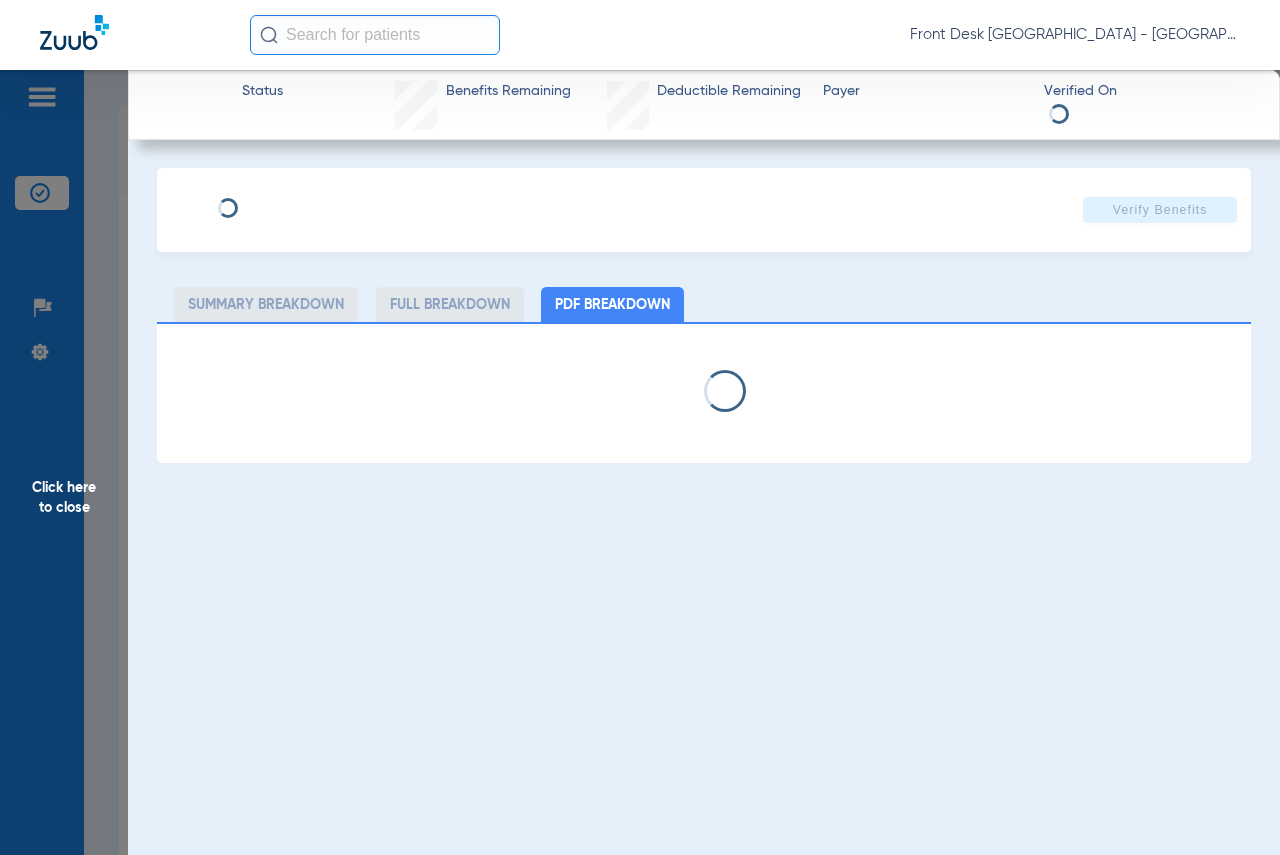 select on "page-width" 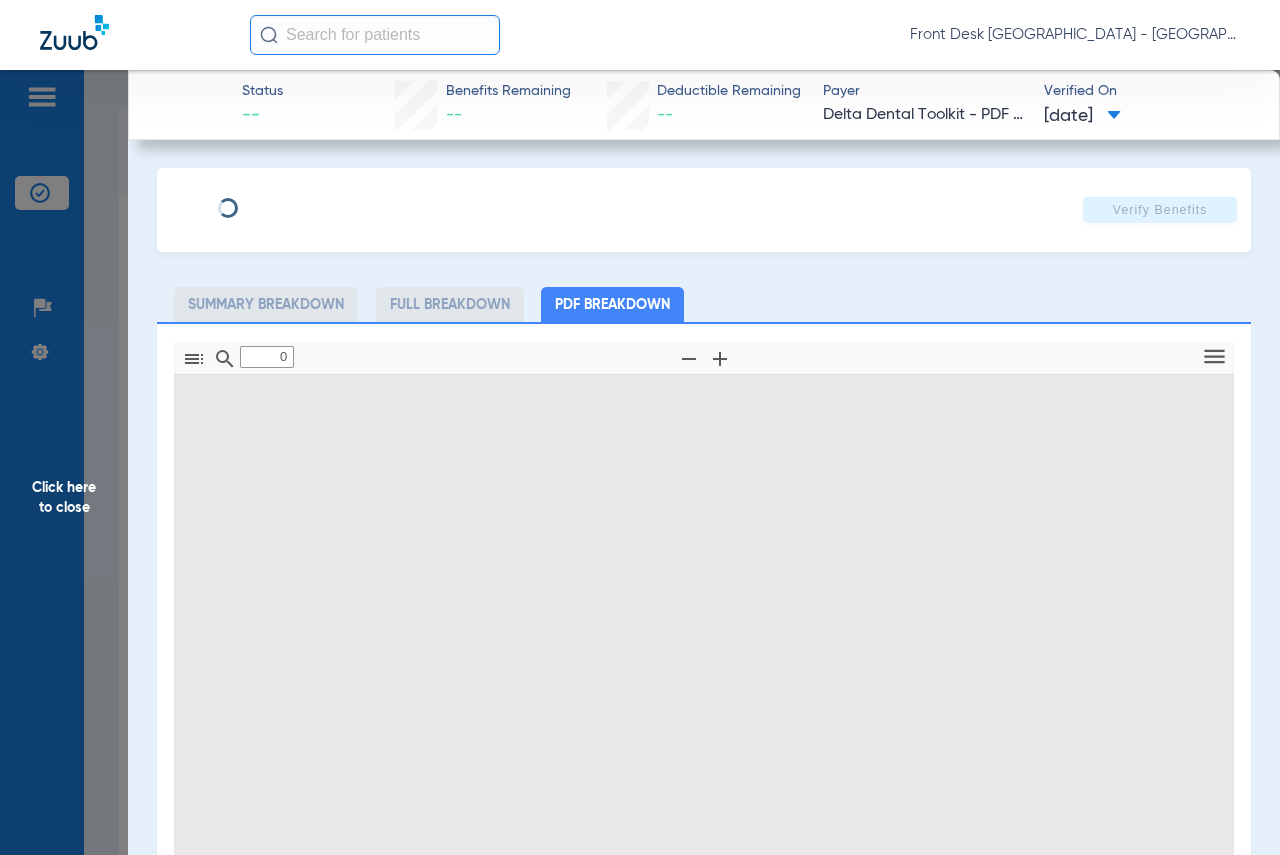 type on "1" 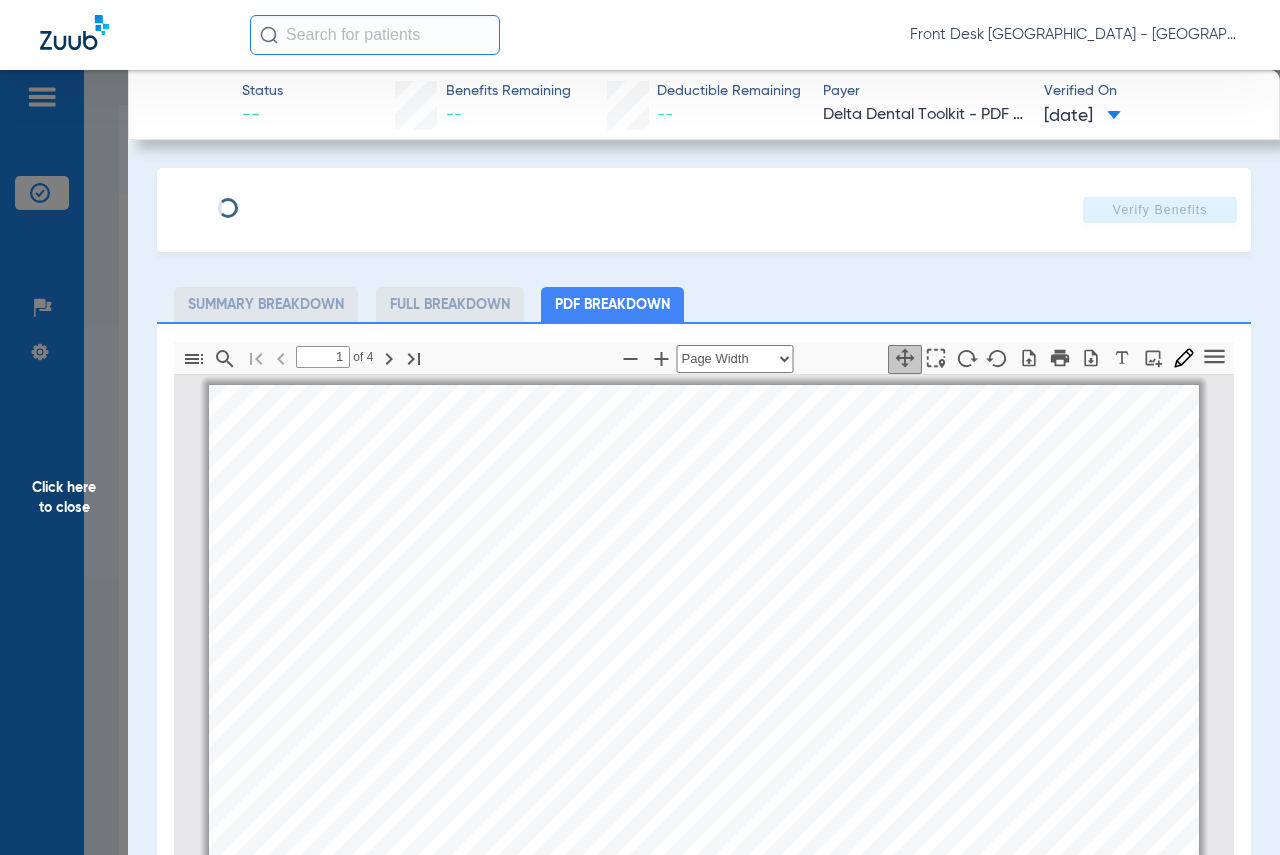 scroll, scrollTop: 10, scrollLeft: 0, axis: vertical 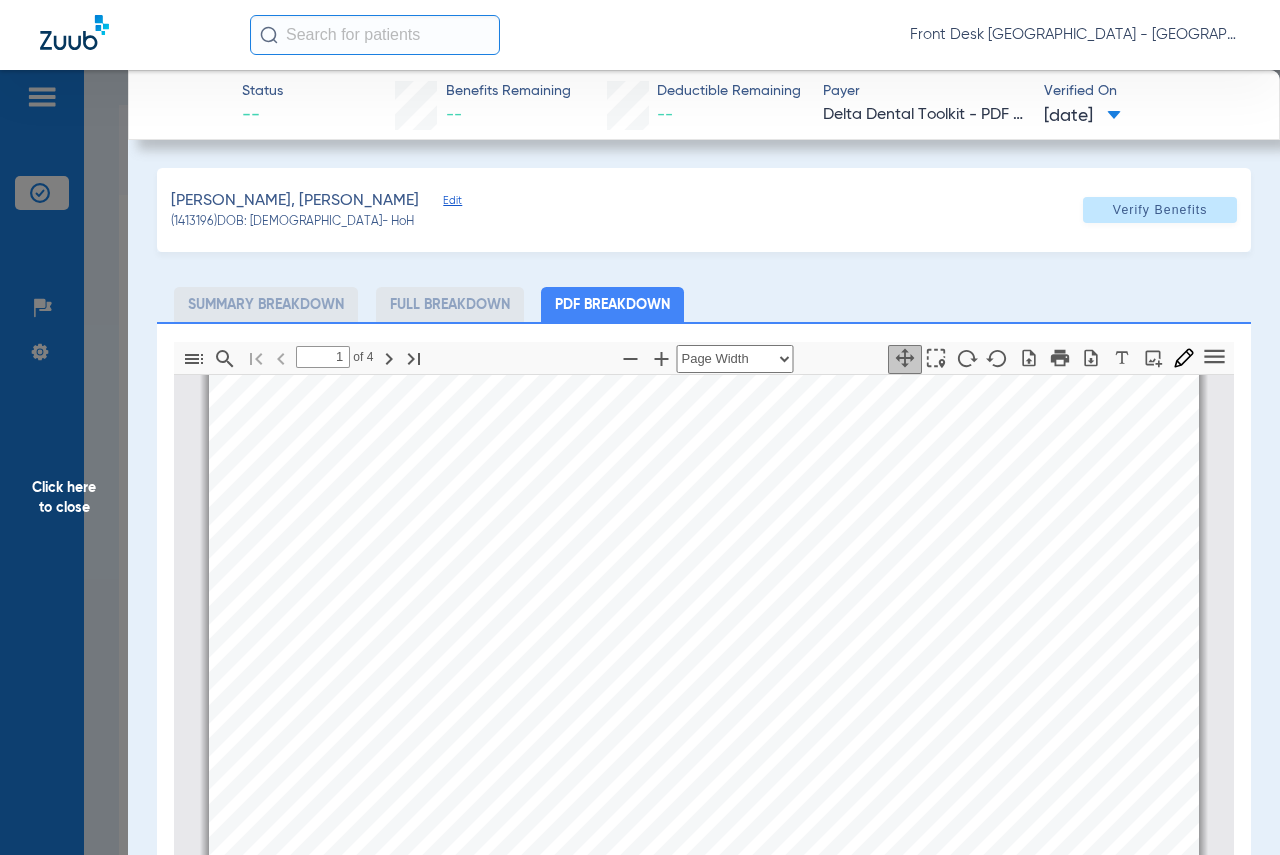 click on "[PERSON_NAME], [PERSON_NAME]   Edit   (1413196)   DOB: [DEMOGRAPHIC_DATA]   - HoH   Verify Benefits" 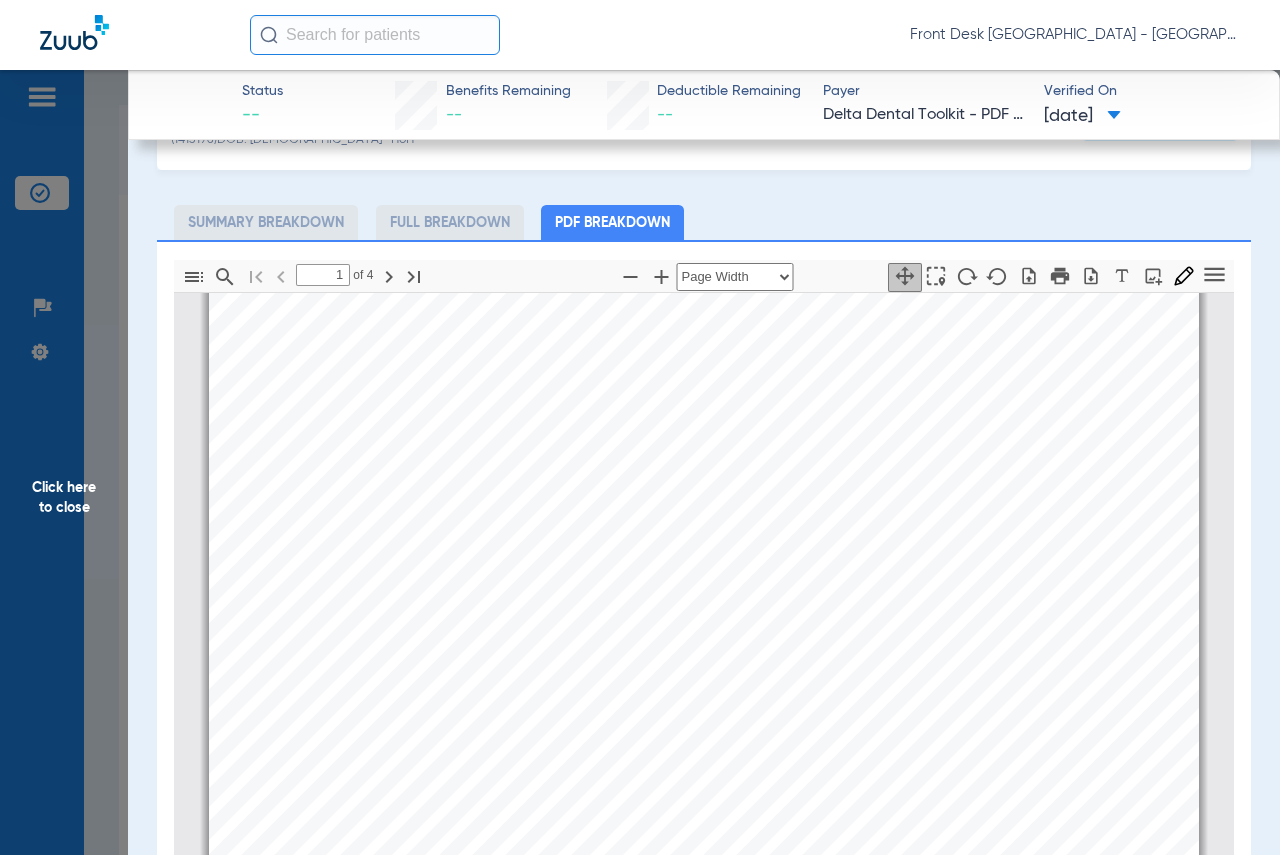 scroll, scrollTop: 200, scrollLeft: 0, axis: vertical 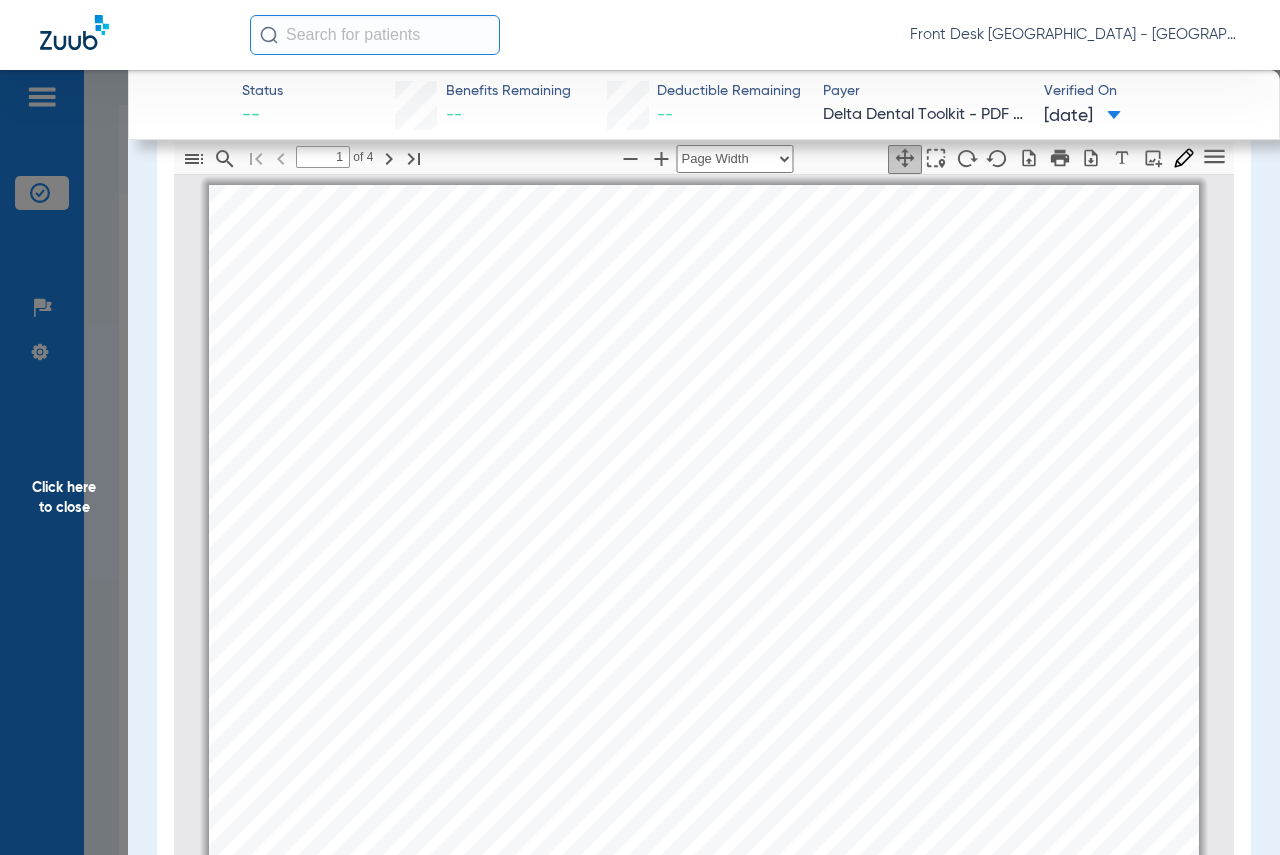 click on "Payment was issued on" at bounding box center [1051, 684] 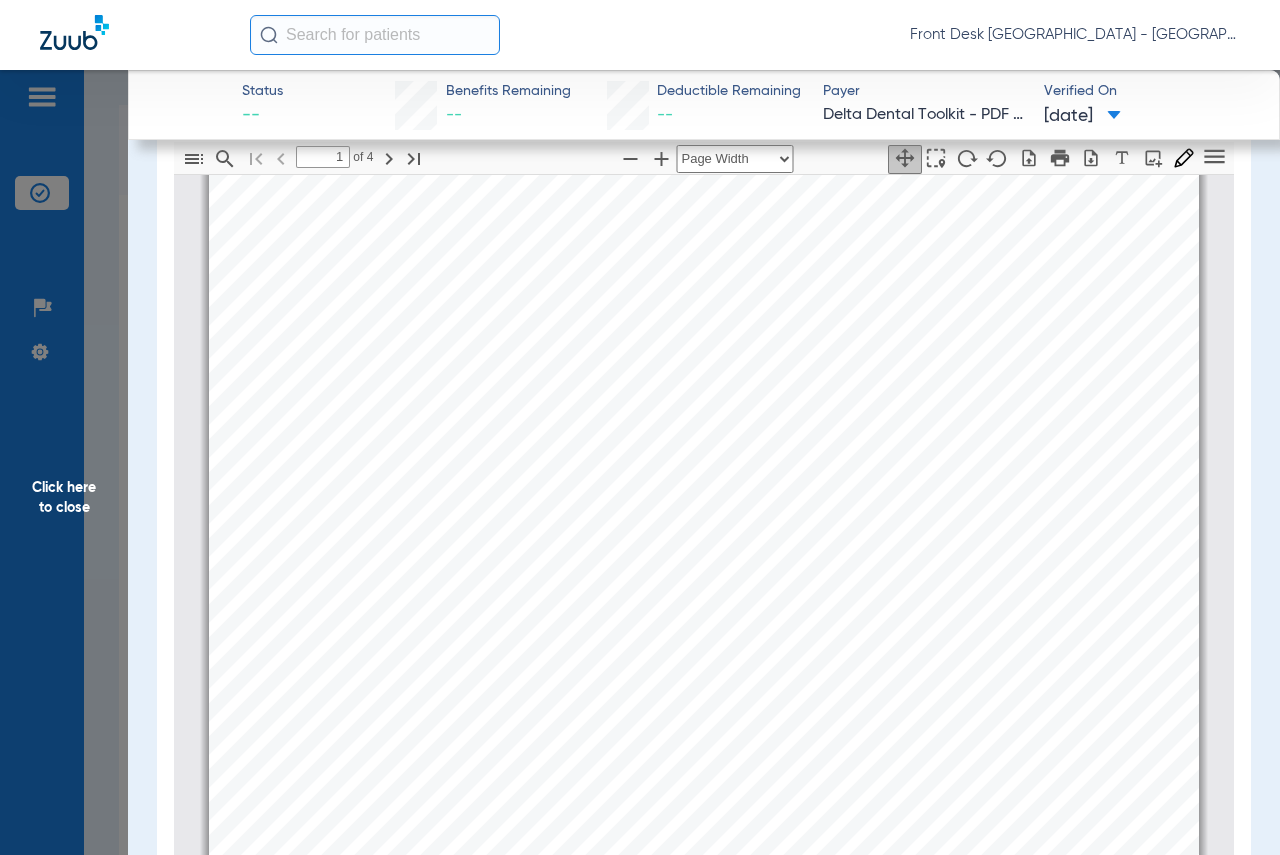 scroll, scrollTop: 200, scrollLeft: 0, axis: vertical 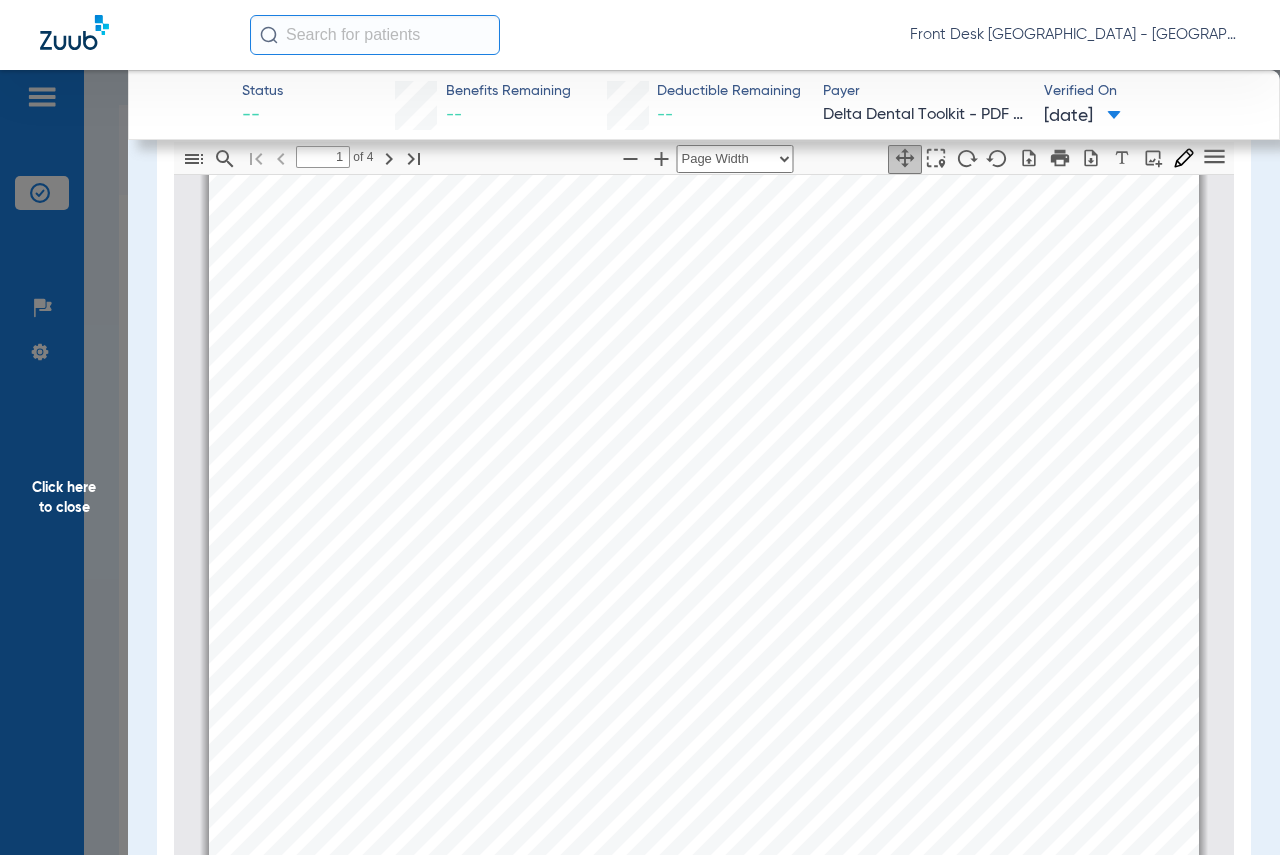 click on "mbb_20250716221056_16309188_DOT   Page 1 Eligibility and Benefits are based on information available on [DATE] . This is an overview of benefits that should be reviewed in its entirety, and not a guarantee of payment. Refer to the patient's summary plan description (SPD) for detailed benefits, limitations, and exclusions. Estimated patient out of pocket expenses can be determined by the submission of a pre-treatment estimate. DDPMI Eligibility Member Name:   [PERSON_NAME] Patient Name:   [PERSON_NAME] Relationship:   Subscriber Client Name:   Priority Health Choice, Inc. Client Number:   42456-0001 Product:   Healthy [US_STATE] Plan Currently Eligible:   Yes as of [DATE] Claims Mailing Address Delta Dental P.O. [STREET_ADDRESS] Payer ID   DDPMI, DDPIN, DDPOH Contact your clearing house if you have any issues with these payer IDs Client Information:   determined only when a claim is processed. Coordination of Benefits Internal:   No External:   Yes       review benefits." at bounding box center (704, 625) 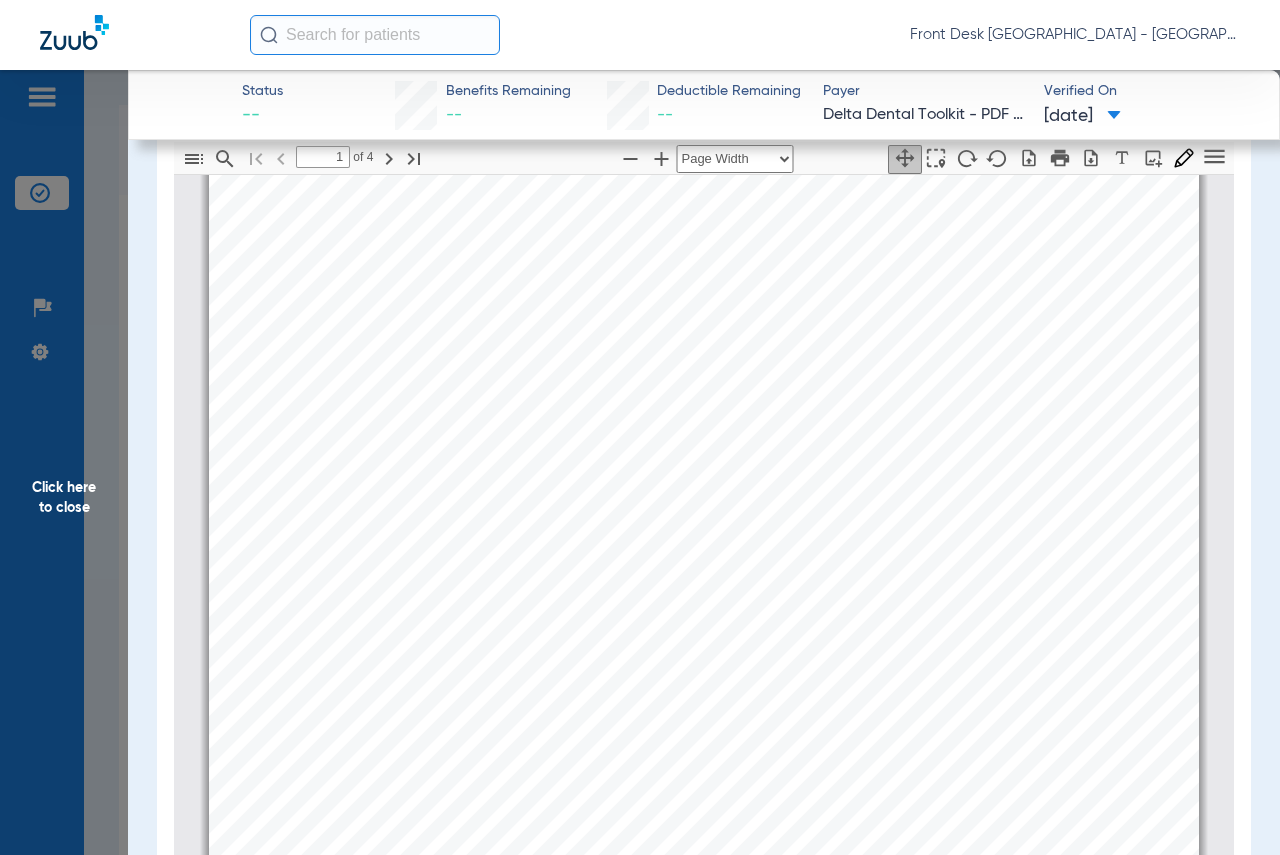 scroll, scrollTop: 0, scrollLeft: 0, axis: both 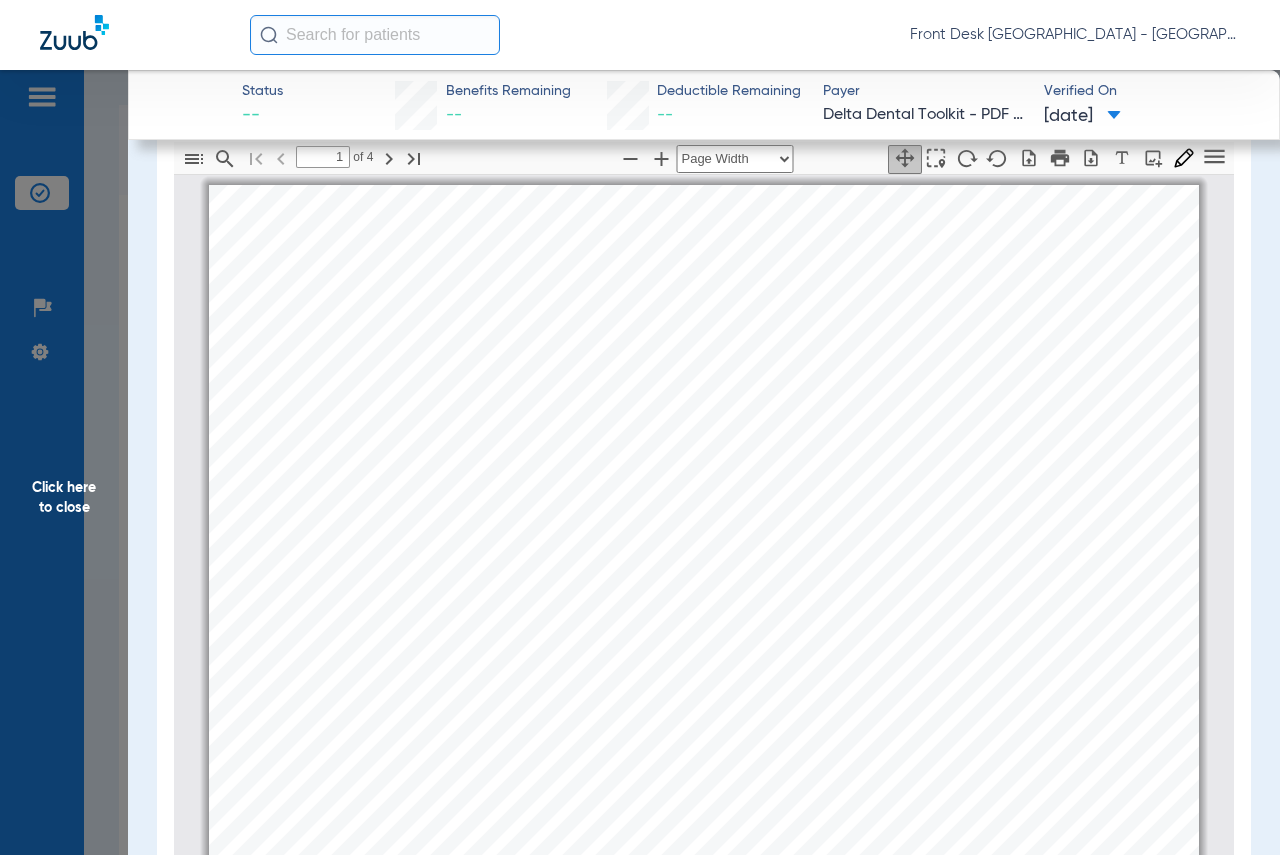 click on "Click here to close" 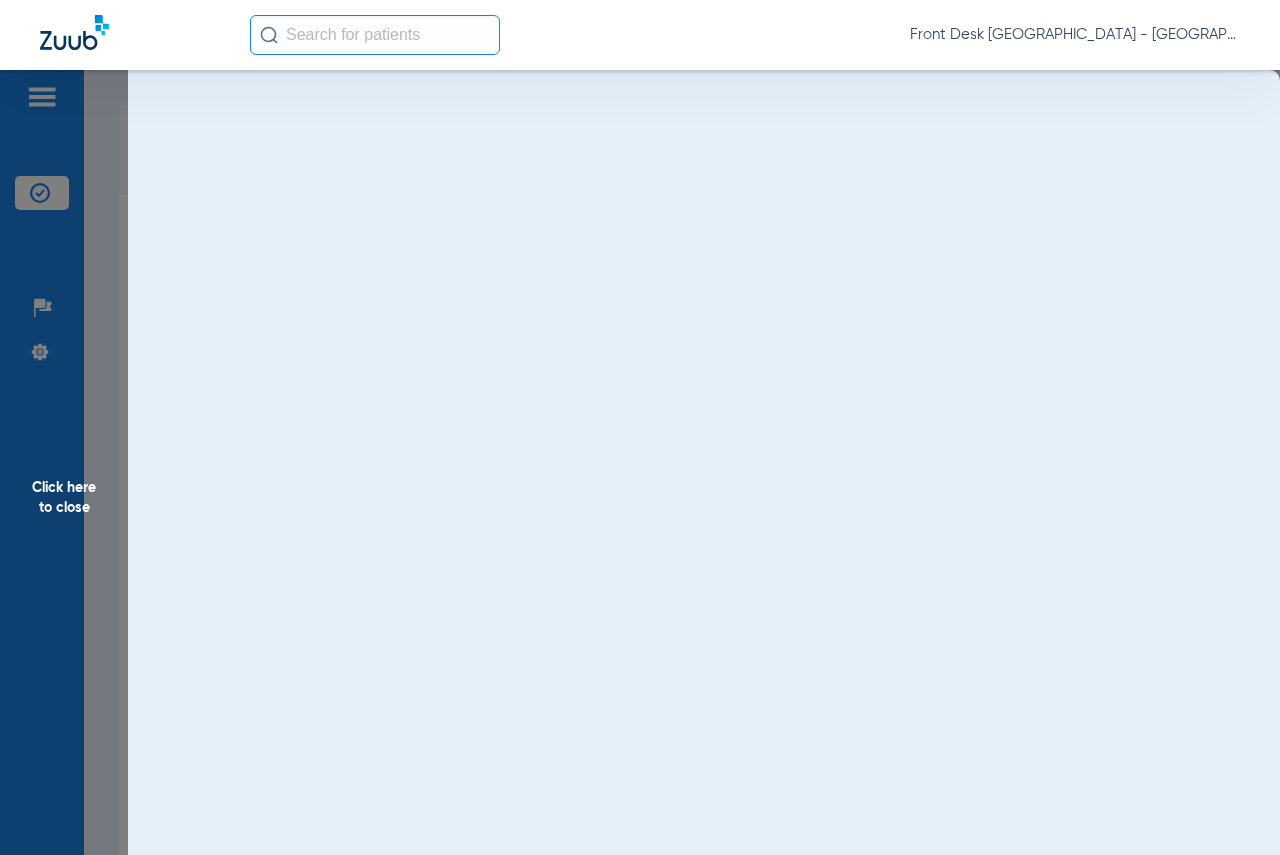 scroll, scrollTop: 0, scrollLeft: 0, axis: both 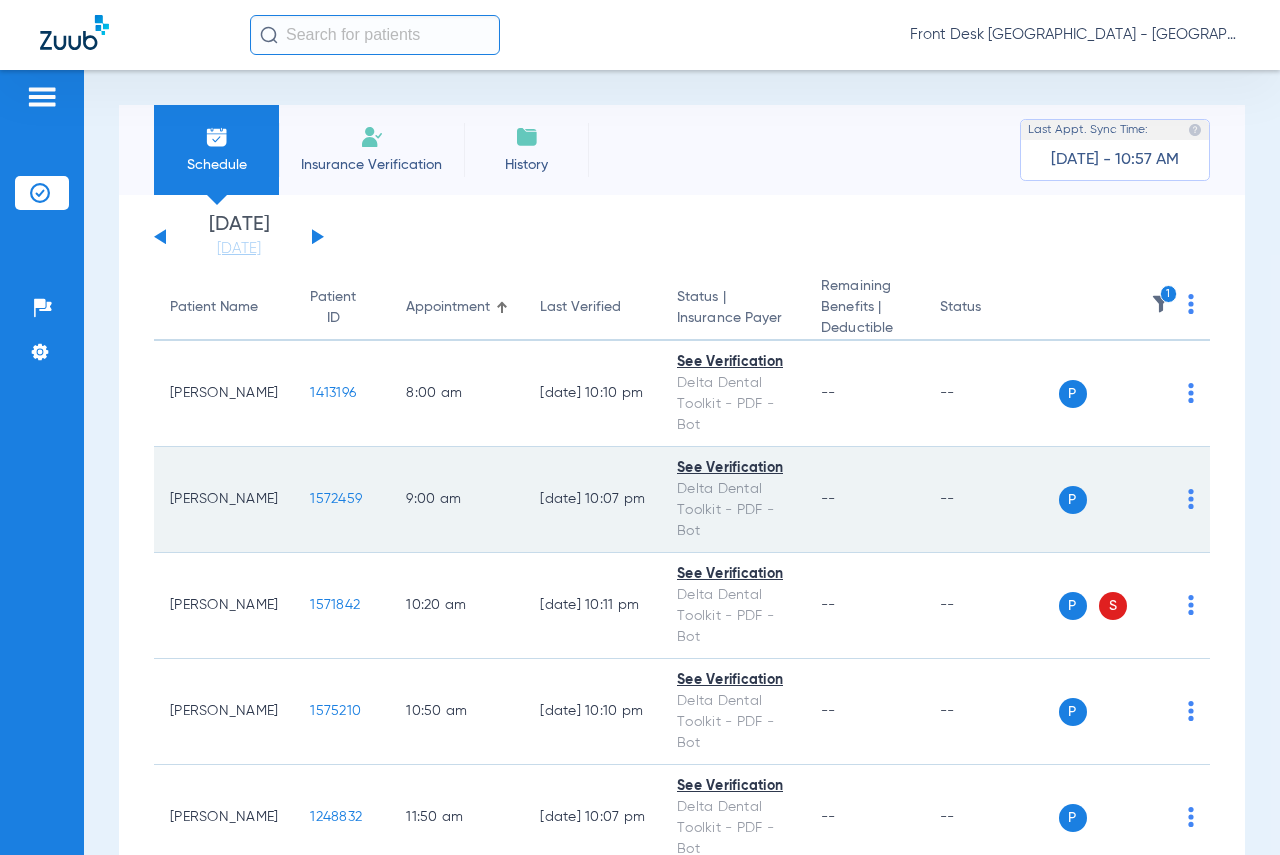click on "1572459" 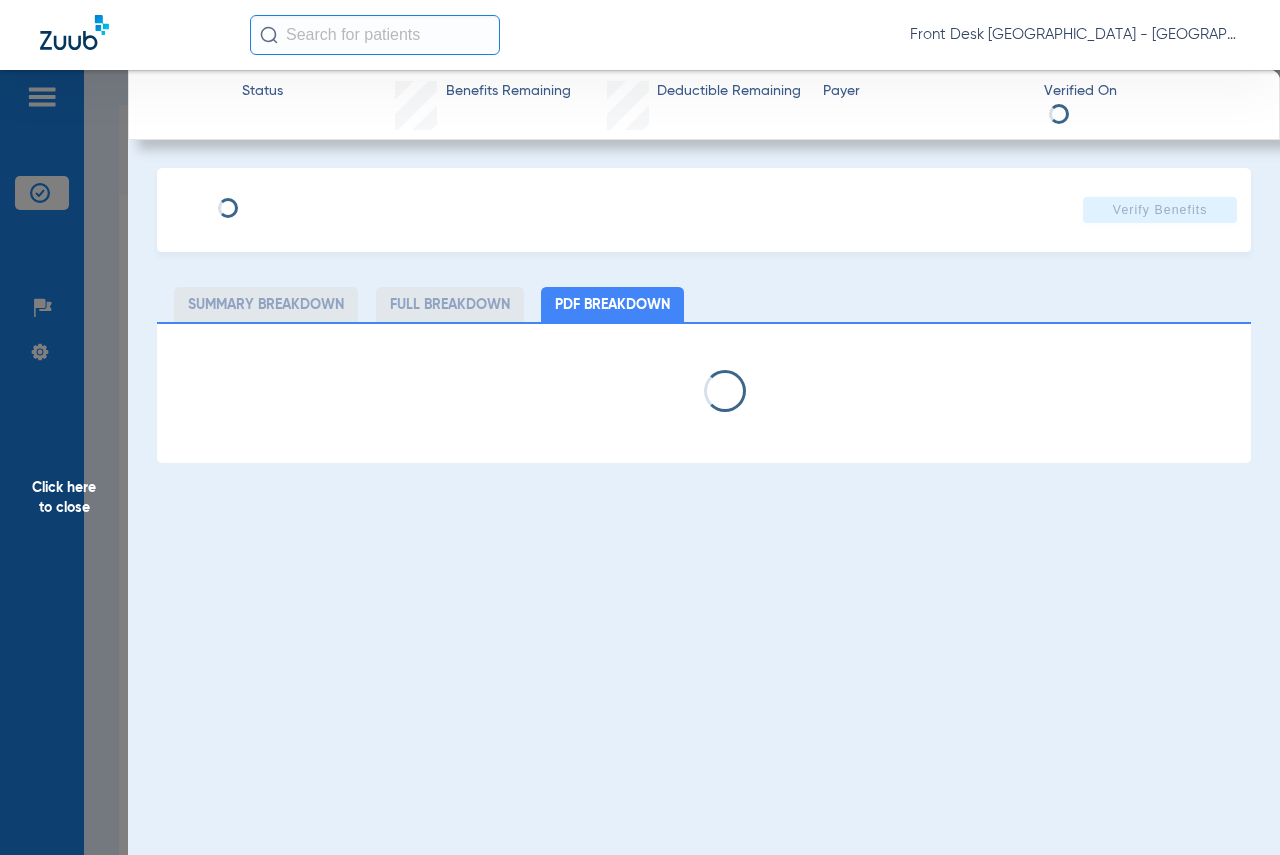 select on "page-width" 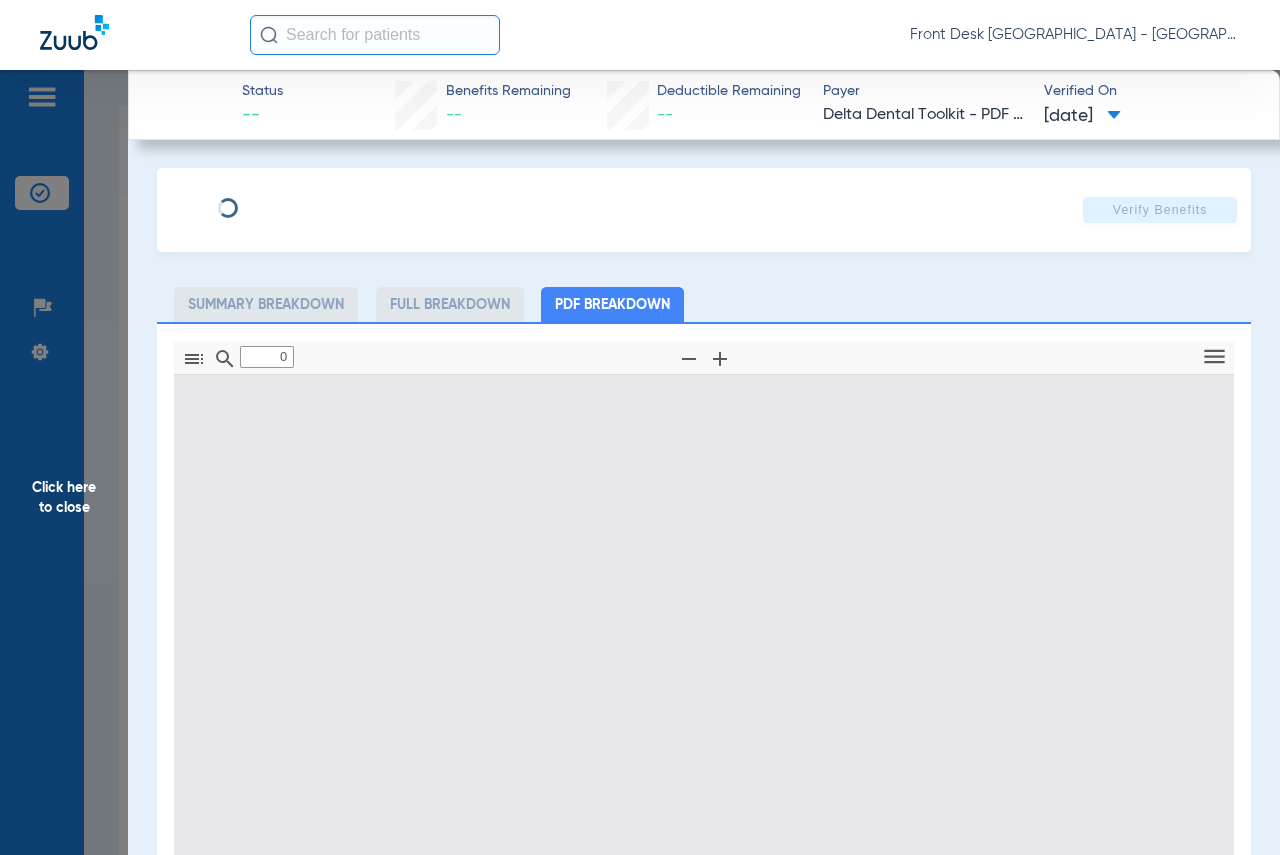 type on "1" 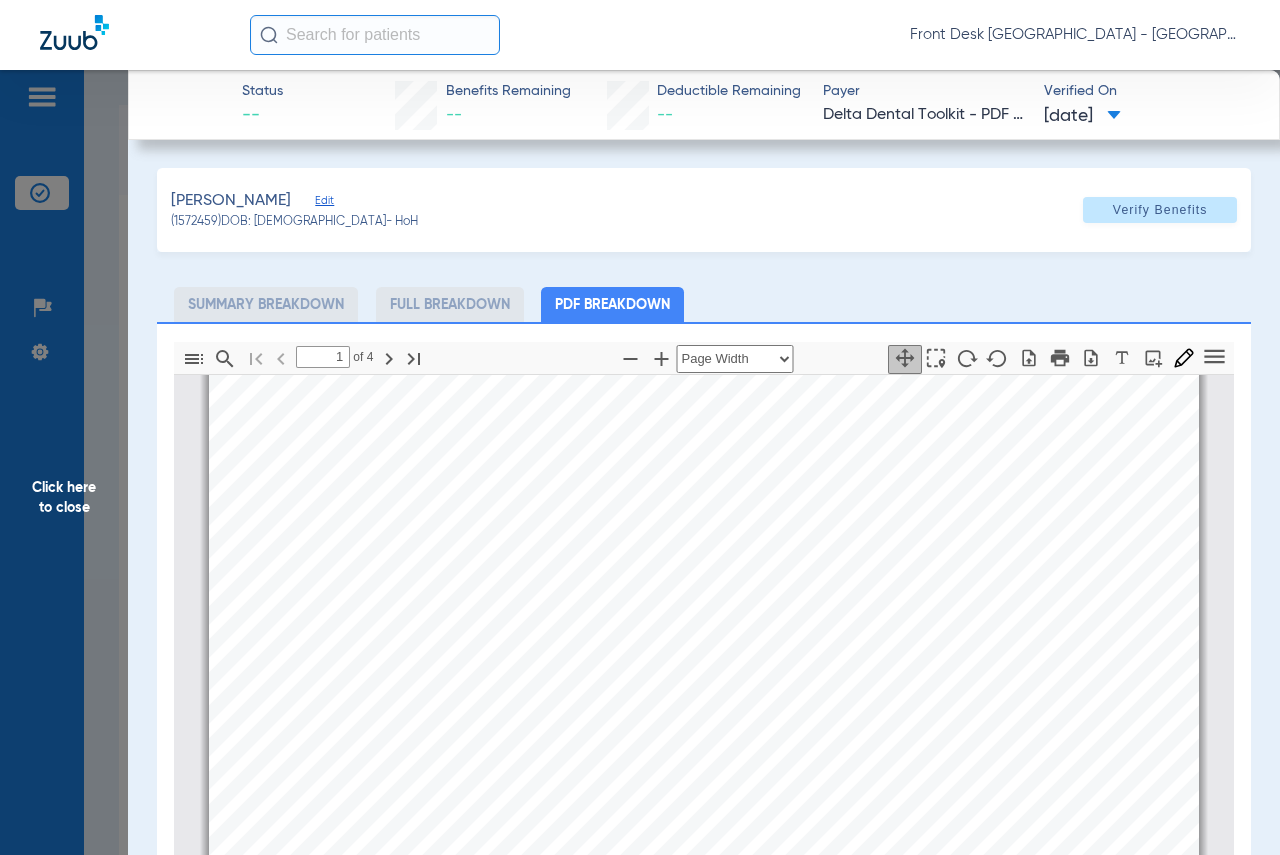 scroll, scrollTop: 310, scrollLeft: 0, axis: vertical 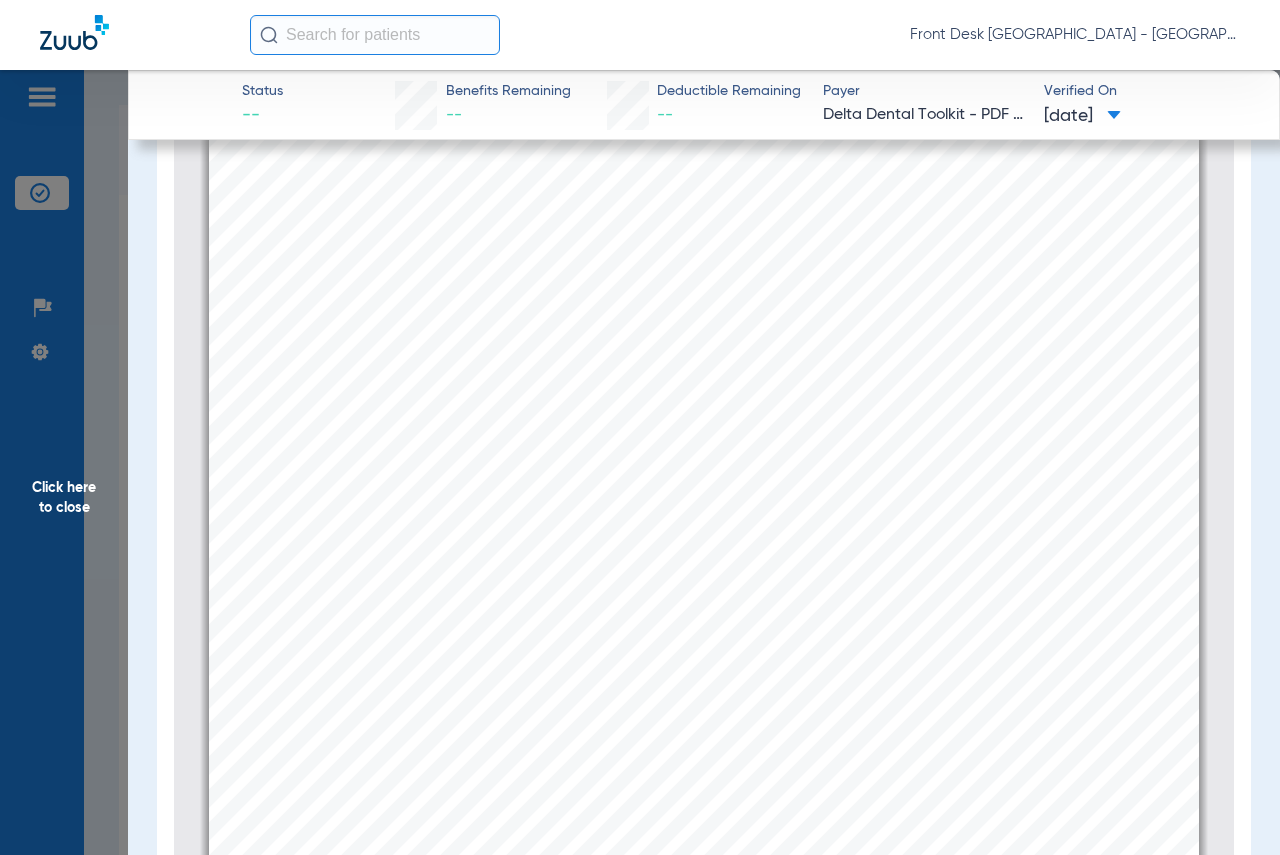drag, startPoint x: 53, startPoint y: 445, endPoint x: 59, endPoint y: 461, distance: 17.088007 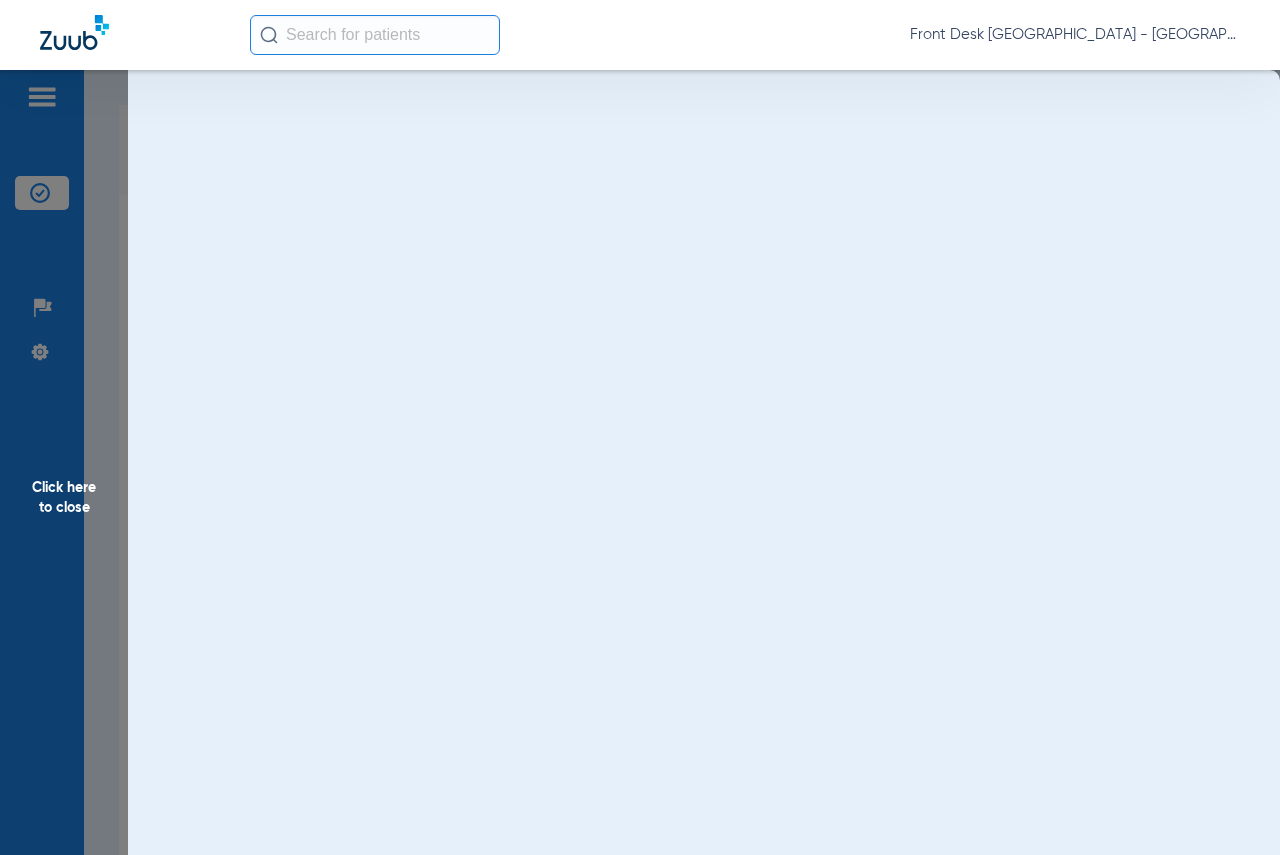 scroll, scrollTop: 0, scrollLeft: 0, axis: both 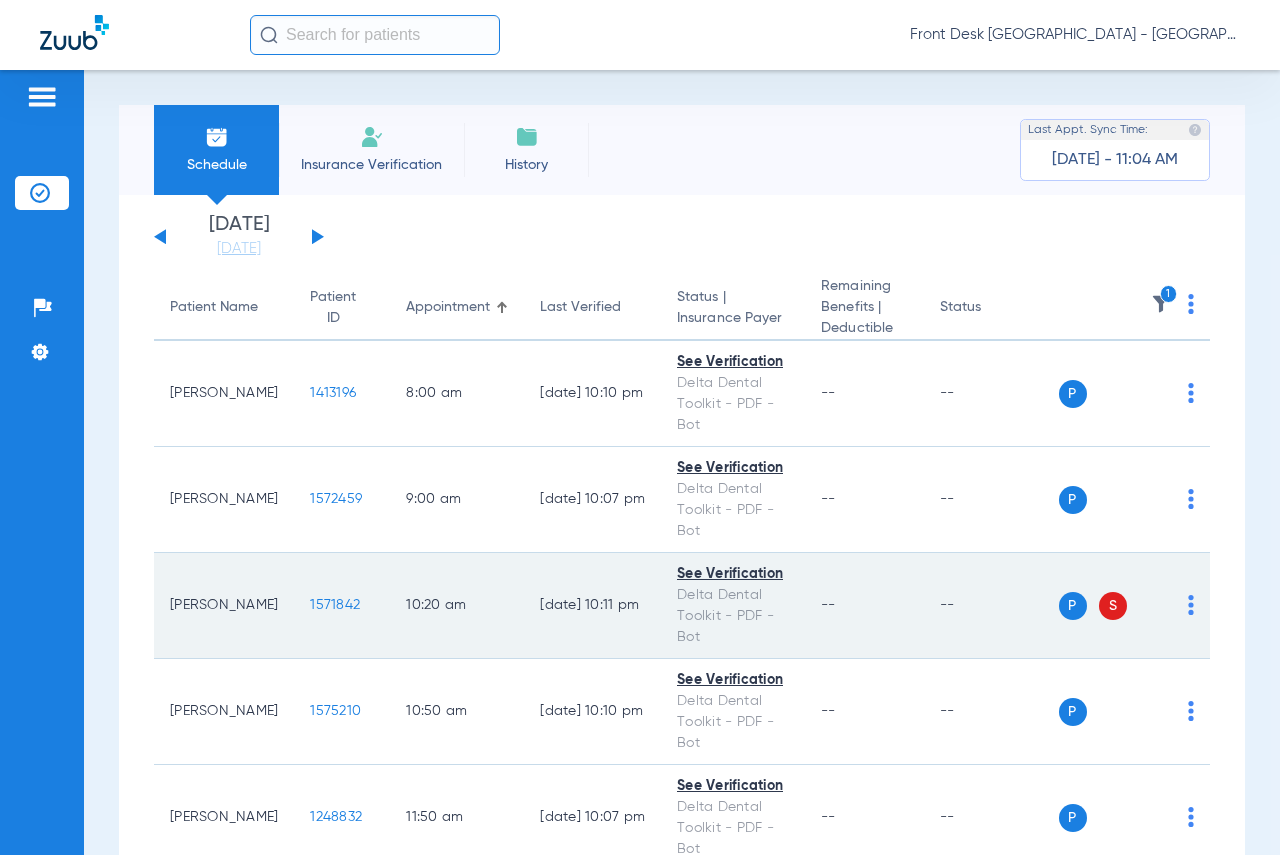 click on "1571842" 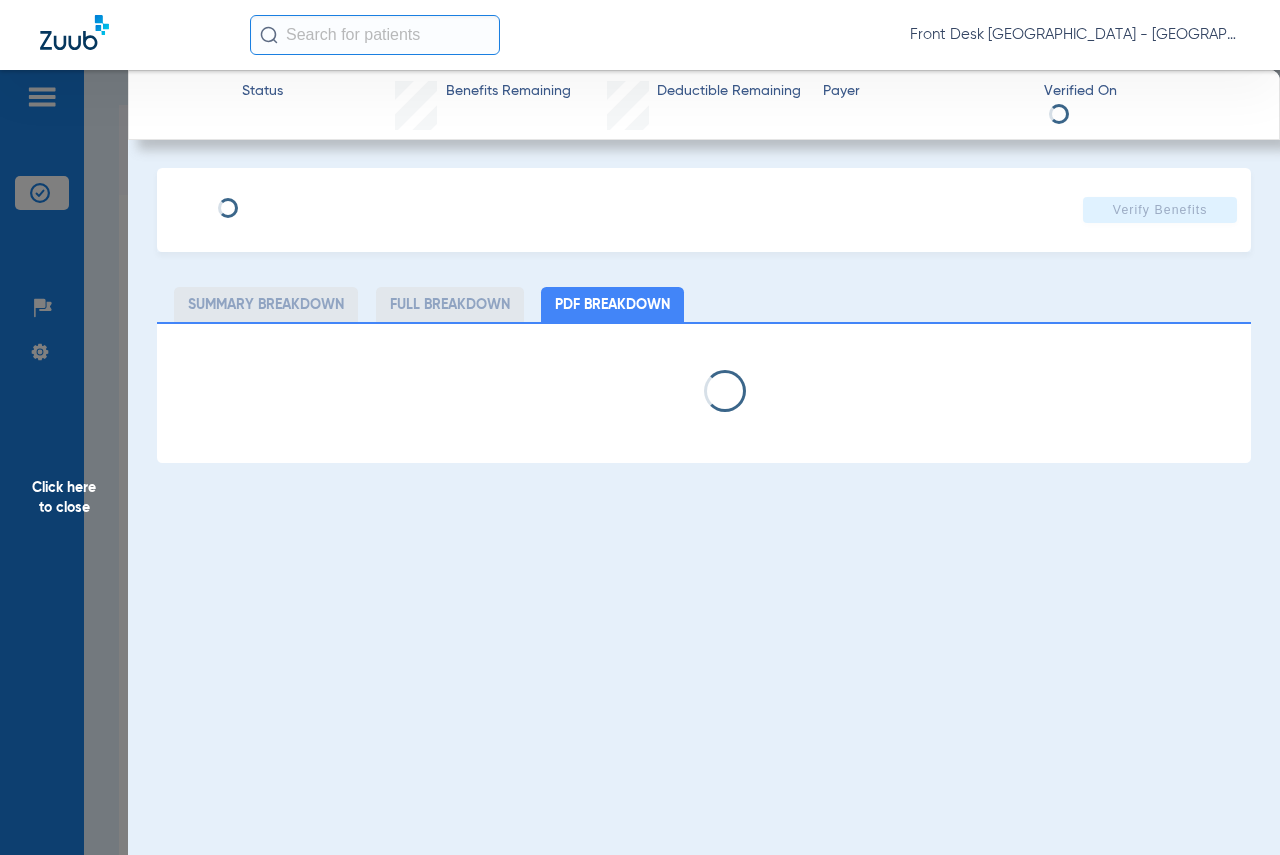 select on "page-width" 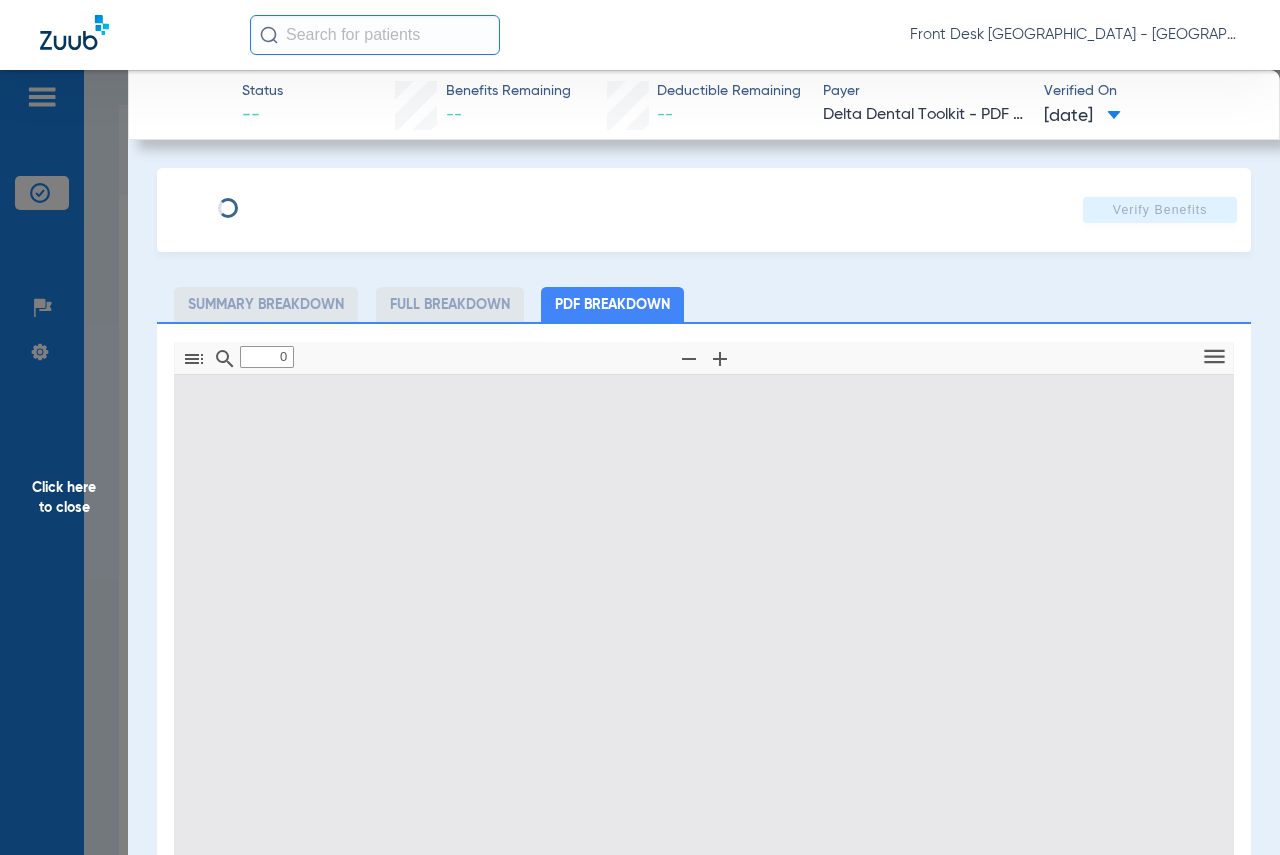 type on "1" 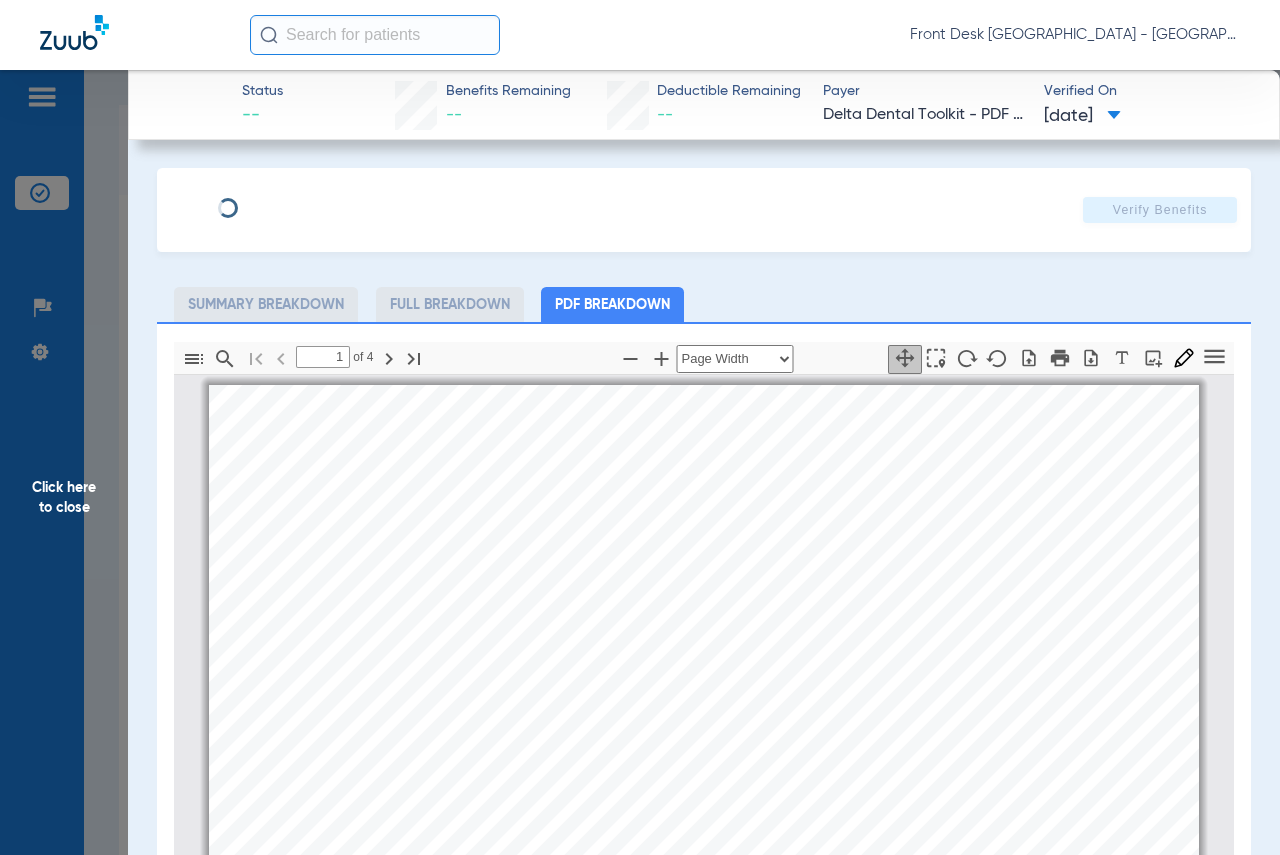 scroll, scrollTop: 10, scrollLeft: 0, axis: vertical 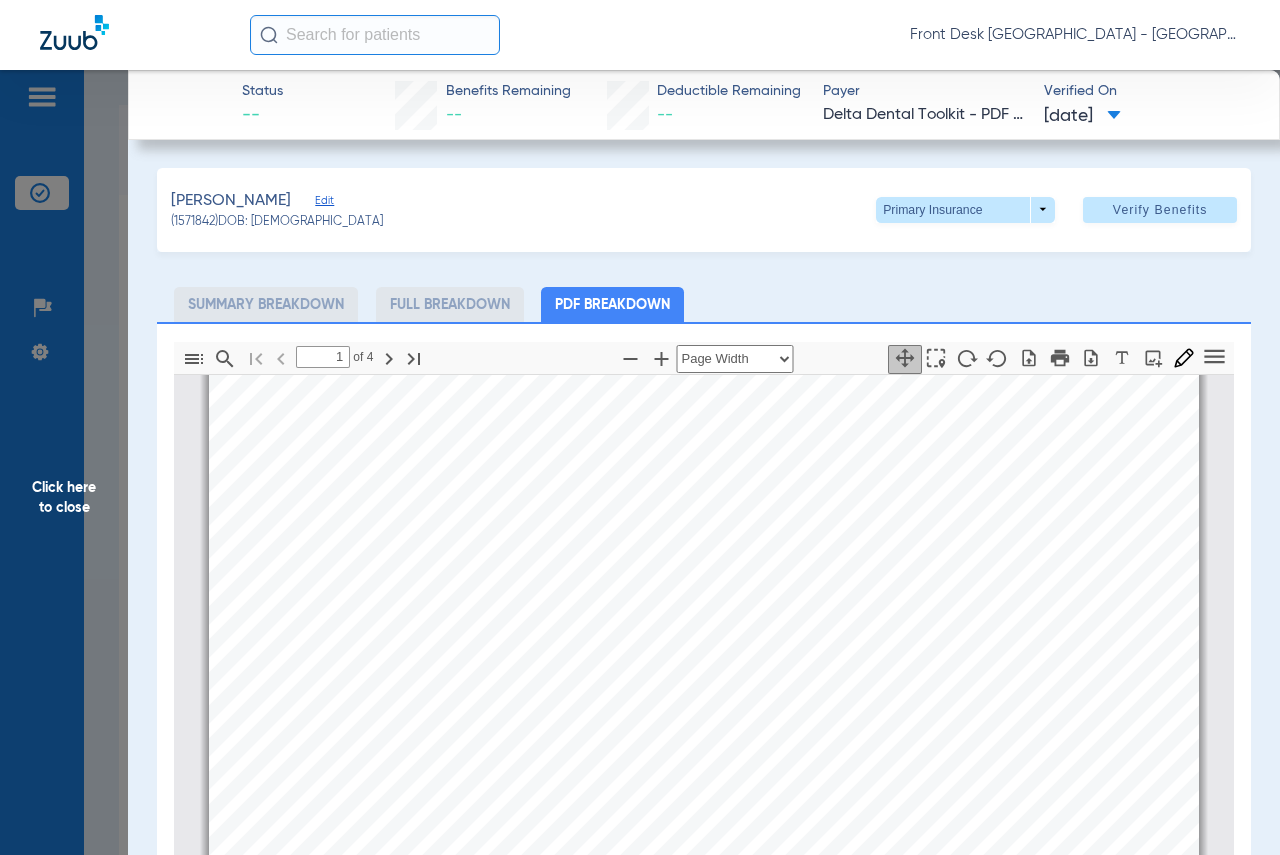 click on "[PERSON_NAME]   Edit   (1571842)   DOB: [DEMOGRAPHIC_DATA]   Primary Insurance  arrow_drop_down  Verify Benefits" 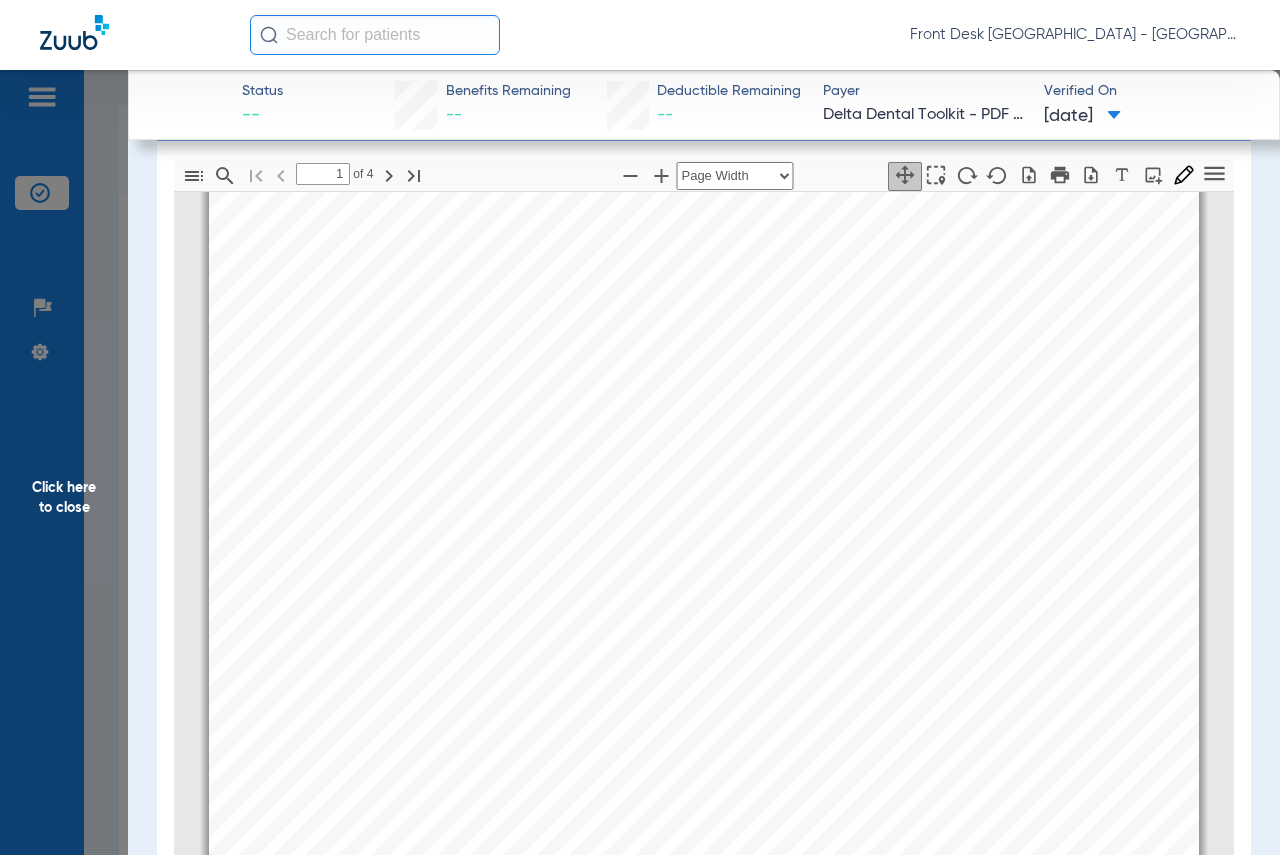 scroll, scrollTop: 289, scrollLeft: 0, axis: vertical 